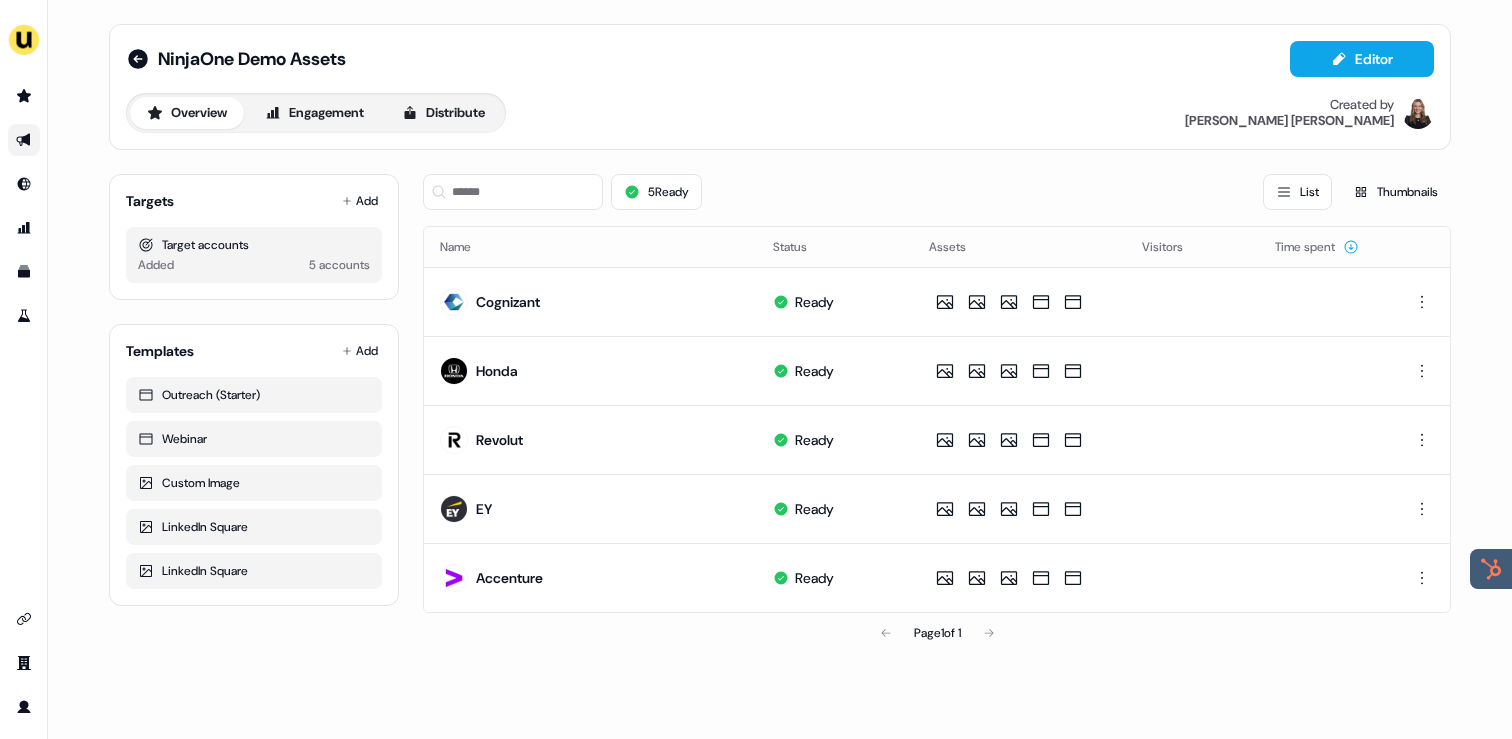 scroll, scrollTop: 0, scrollLeft: 0, axis: both 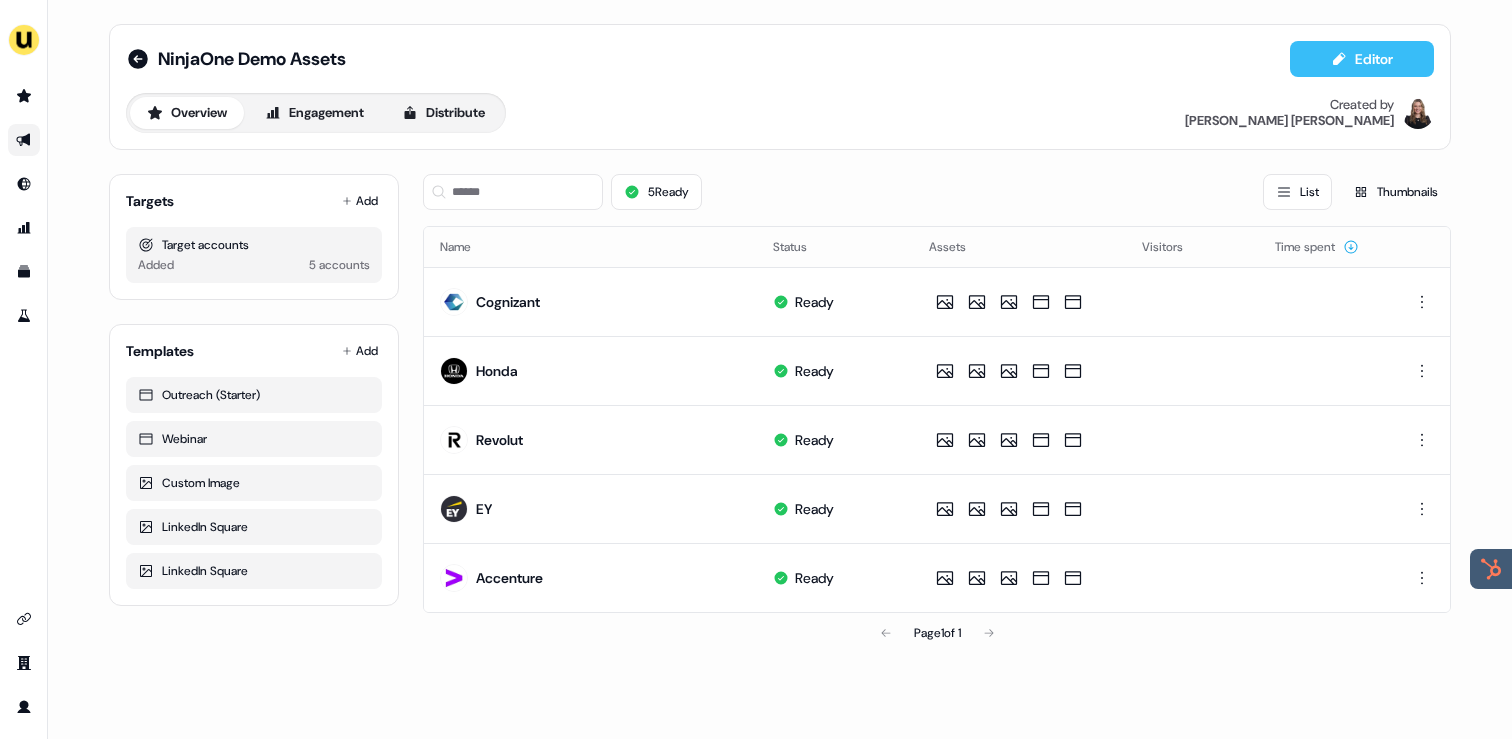 click on "Editor" at bounding box center (1362, 59) 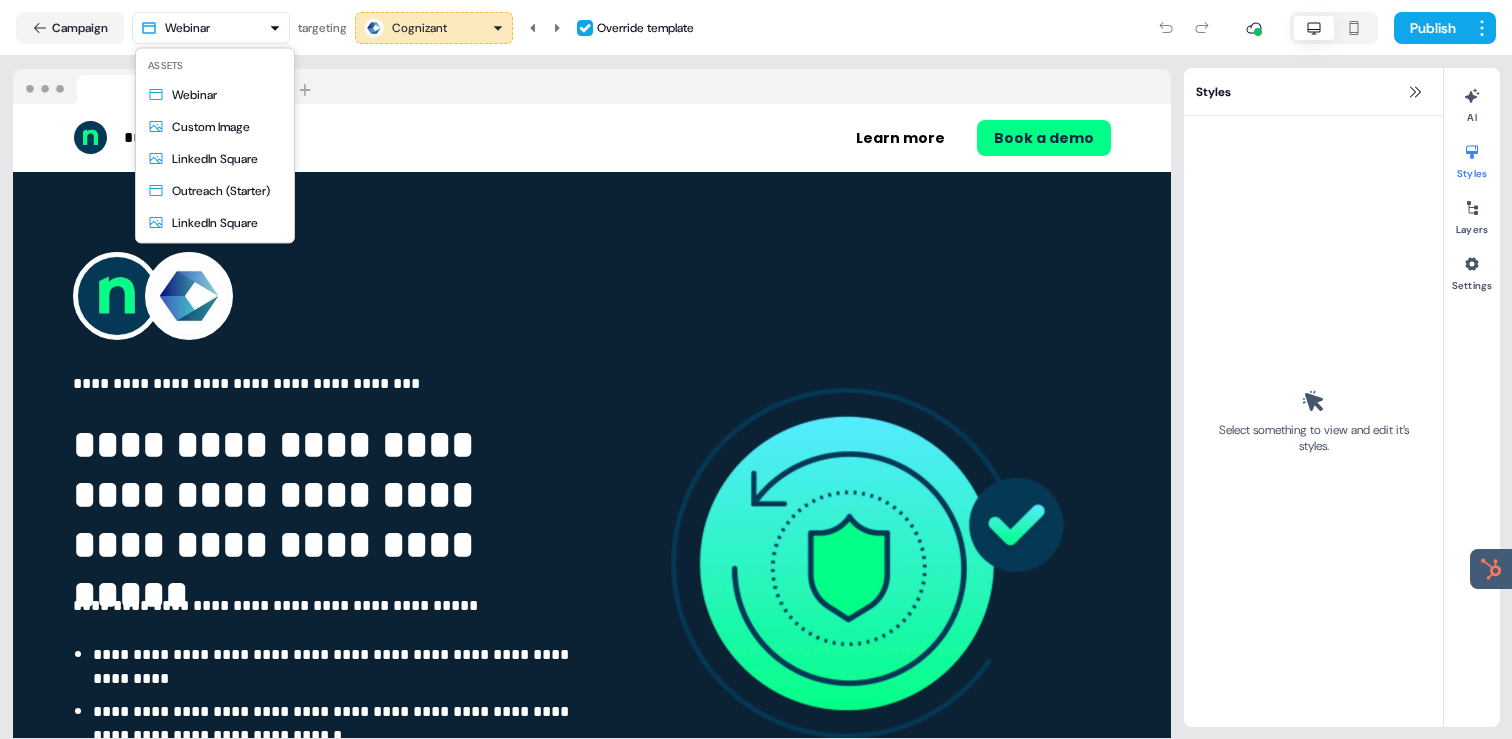 click on "**********" at bounding box center (756, 369) 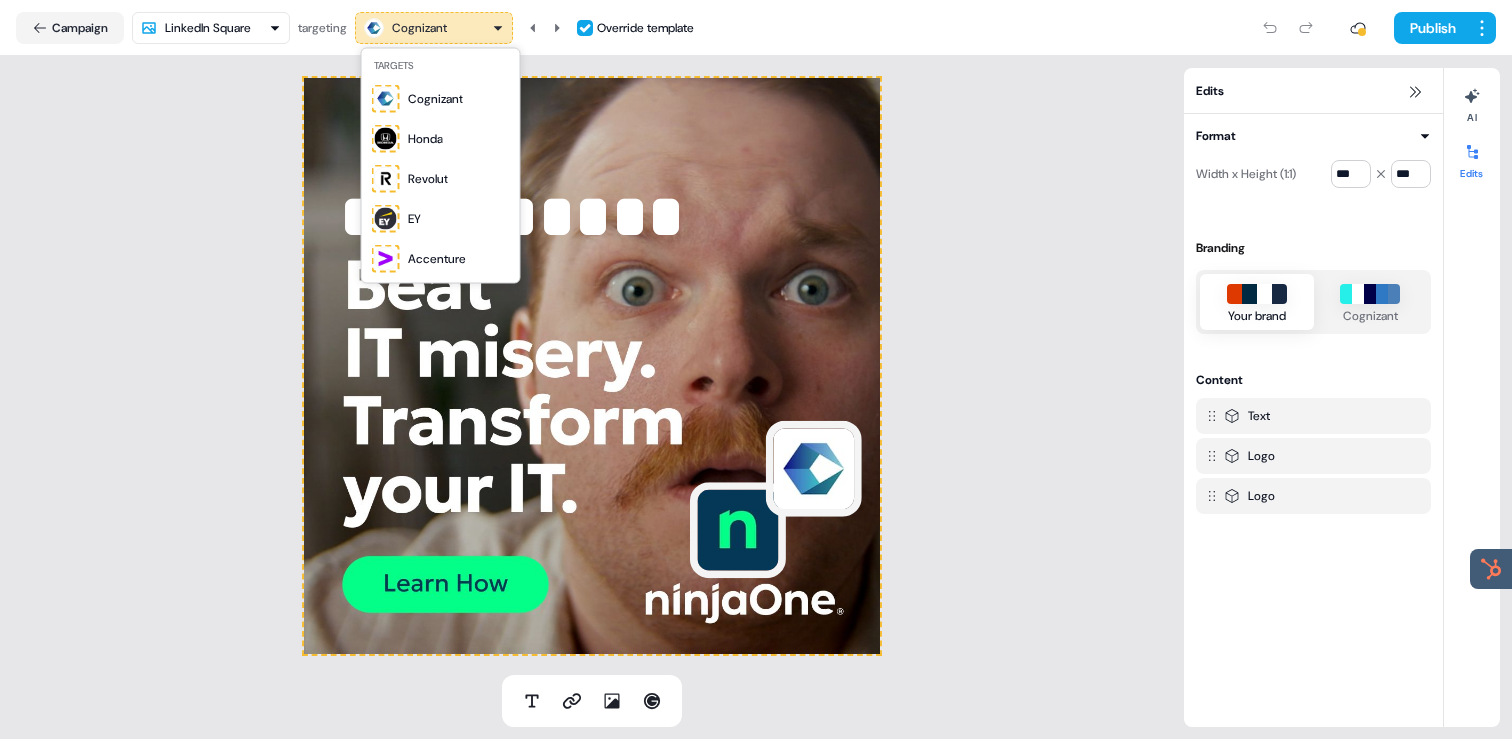 click on "**********" at bounding box center [756, 369] 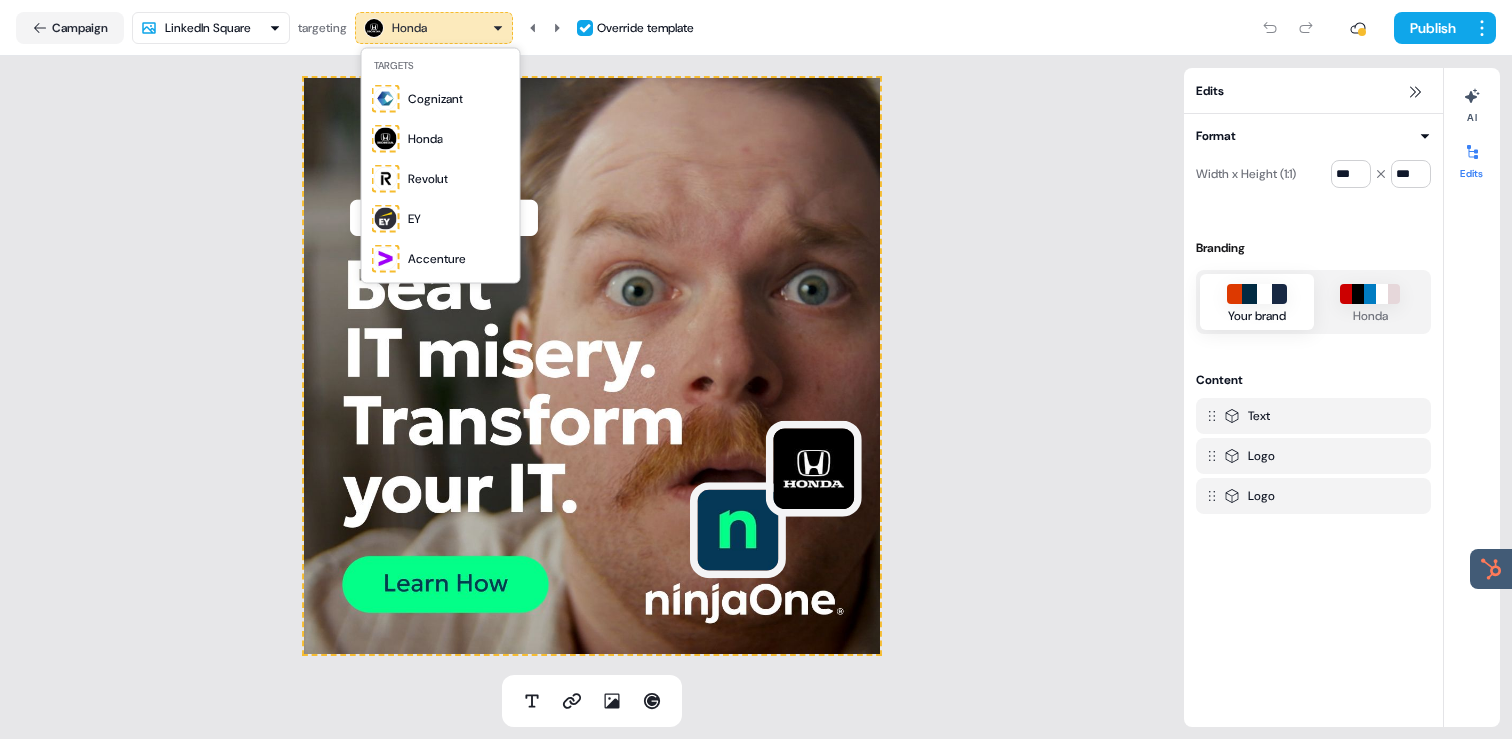 click on "For the best experience switch devices to a bigger screen. Go to Userled.io NinjaOne Demo Assets Editor Overview Engagement Distribute Created by Geneviève   Ladouceur Loading... Campaign LinkedIn Square targeting Honda Override template Publish ******
To pick up a draggable item, press the space bar.
While dragging, use the arrow keys to move the item.
Press space again to drop the item in its new position, or press escape to cancel.
Edits Format Width x Height (1:1) *** *** Branding Your brand Honda Content Text Logo Logo AI Edits Targets Cognizant Honda Revolut EY Accenture" at bounding box center [756, 369] 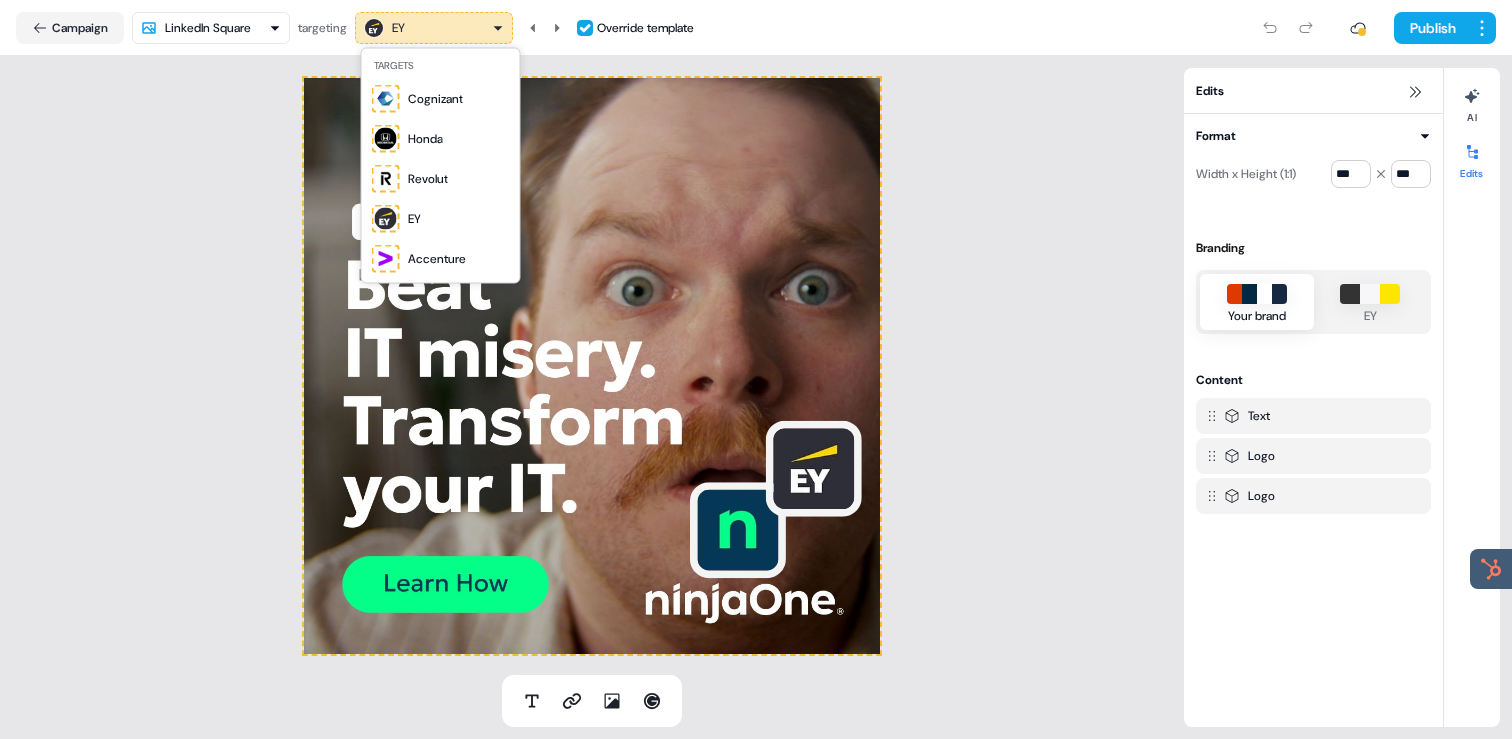 click on "For the best experience switch devices to a bigger screen. Go to Userled.io NinjaOne Demo Assets Editor Overview Engagement Distribute Created by Geneviève   Ladouceur Loading... Campaign LinkedIn Square targeting EY Override template Publish ***
To pick up a draggable item, press the space bar.
While dragging, use the arrow keys to move the item.
Press space again to drop the item in its new position, or press escape to cancel.
Edits Format Width x Height (1:1) *** *** Branding Your brand EY Content Text Logo Logo AI Edits Targets Cognizant Honda Revolut EY Accenture" at bounding box center [756, 369] 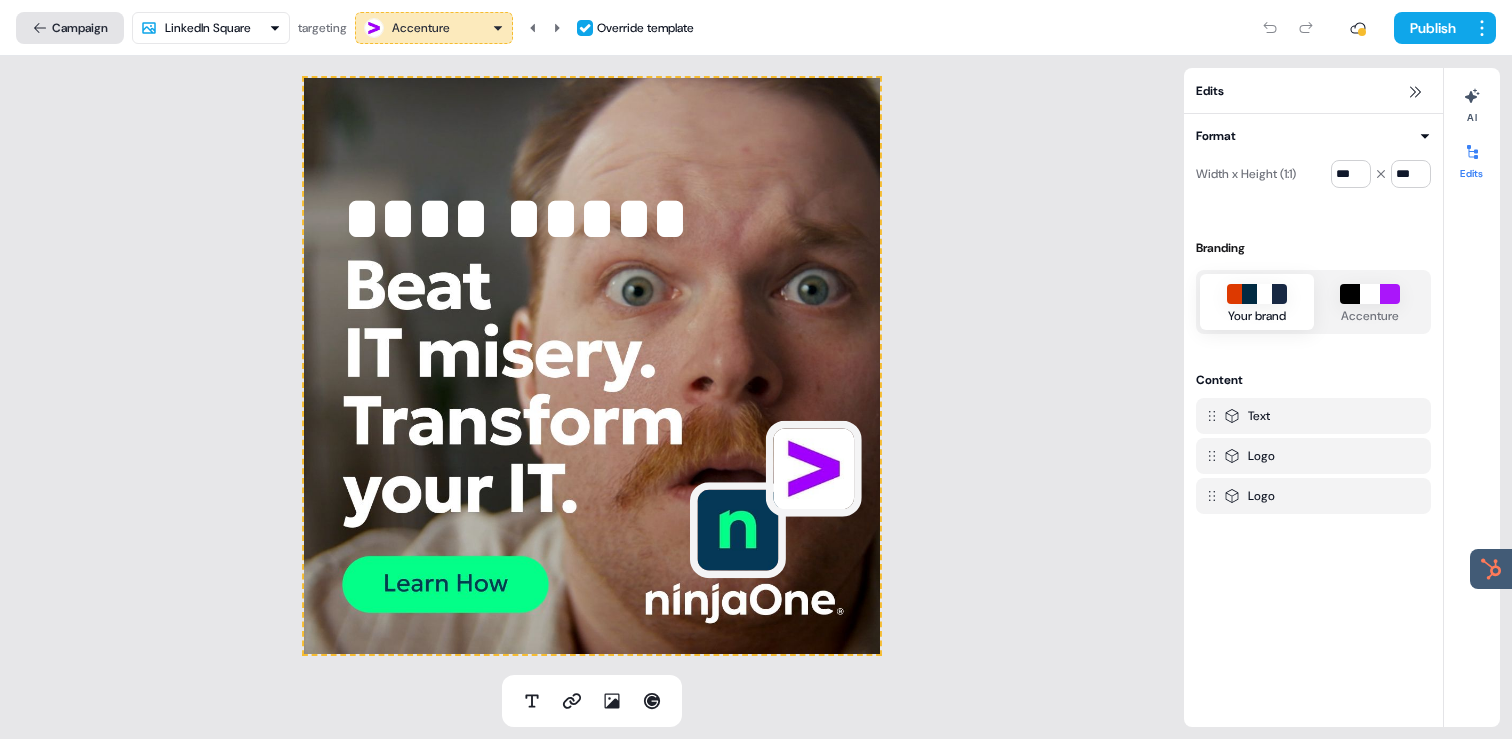 click on "Campaign" at bounding box center [70, 28] 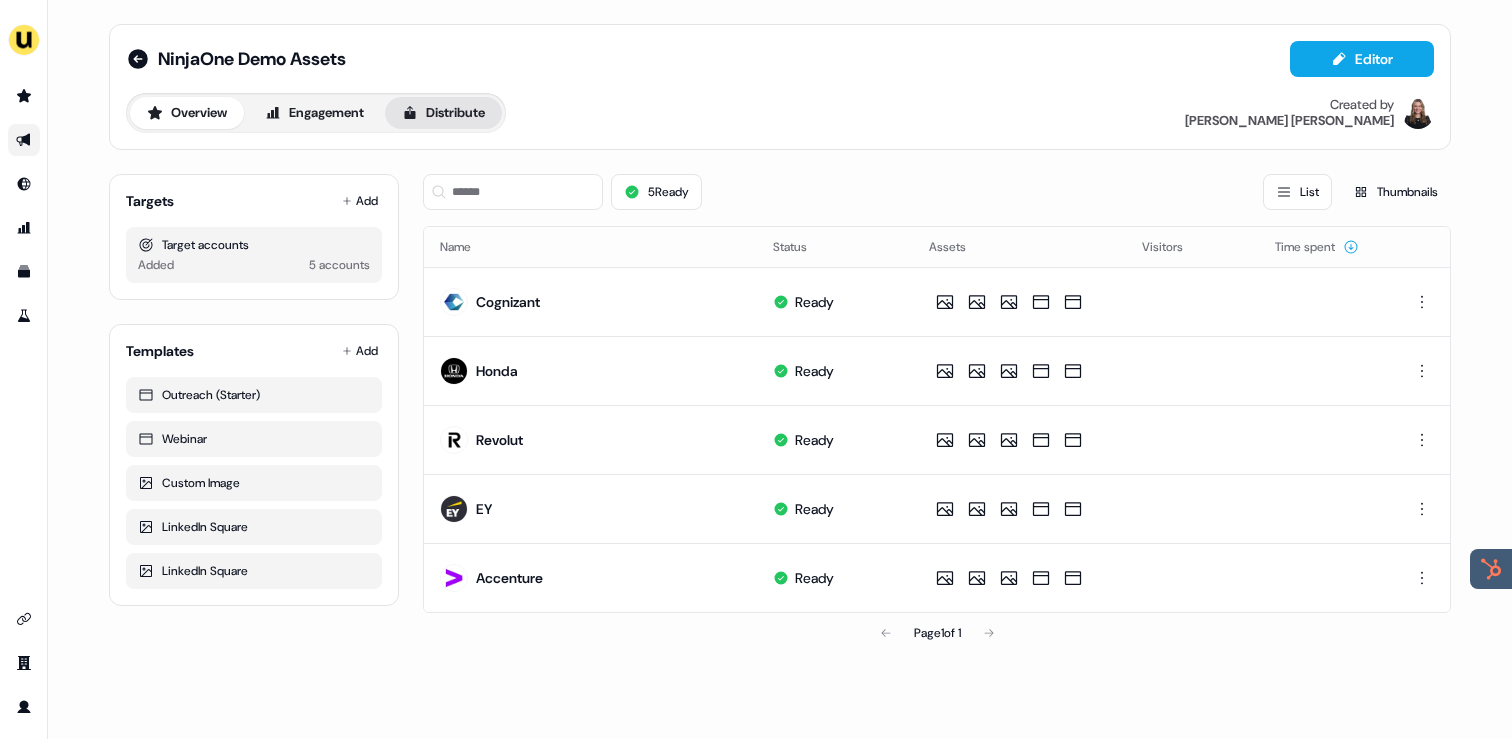 click on "Distribute" at bounding box center (443, 113) 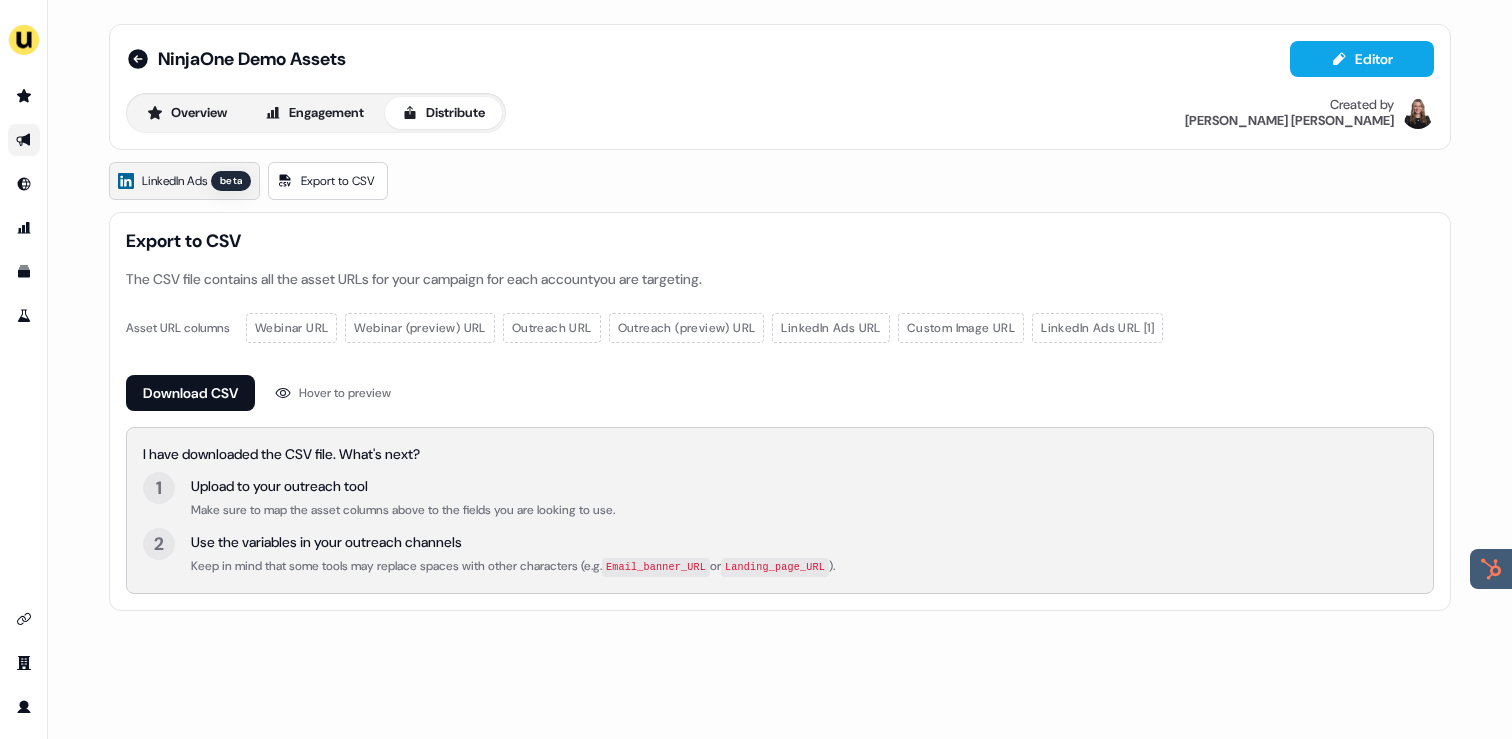 click on "LinkedIn Ads" at bounding box center (174, 181) 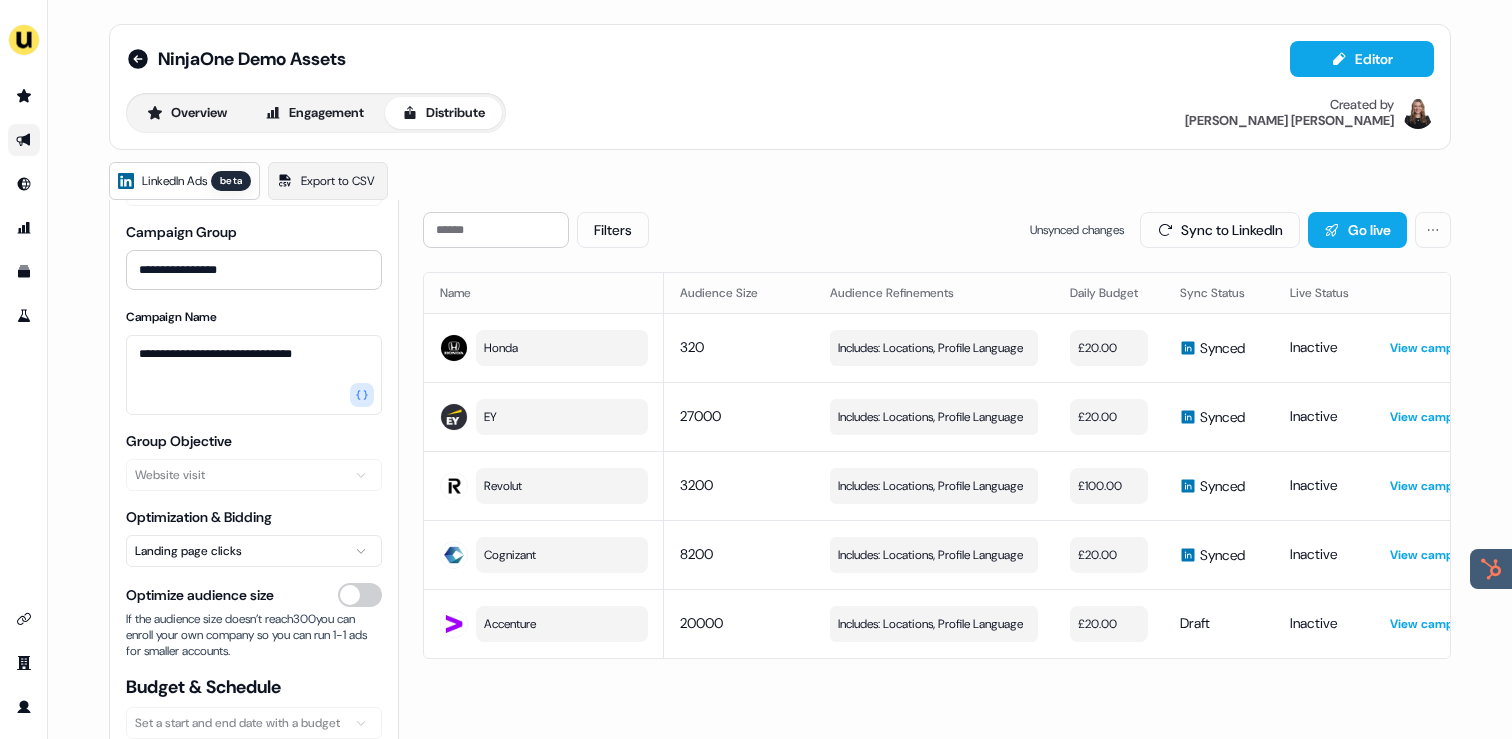 scroll, scrollTop: 137, scrollLeft: 0, axis: vertical 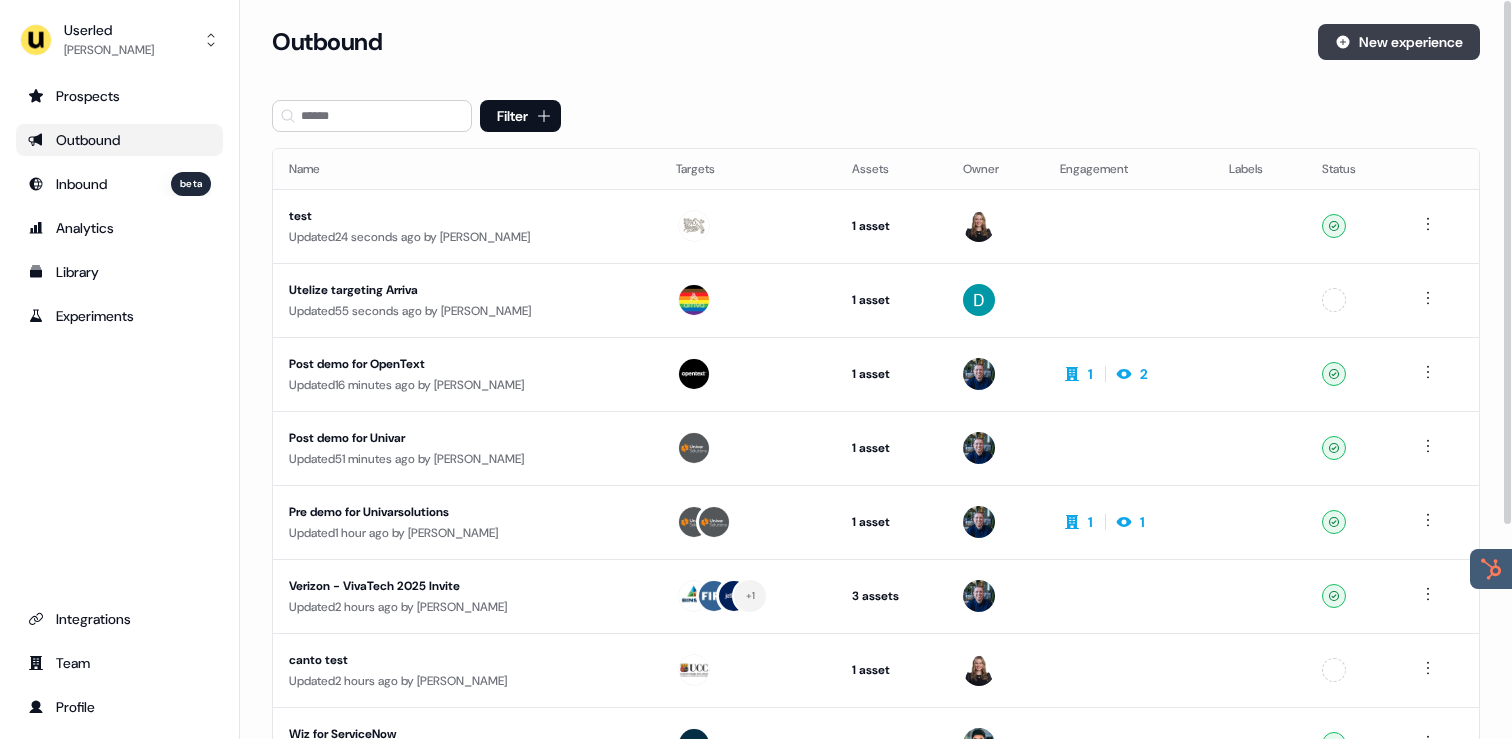 click on "New experience" at bounding box center (1399, 42) 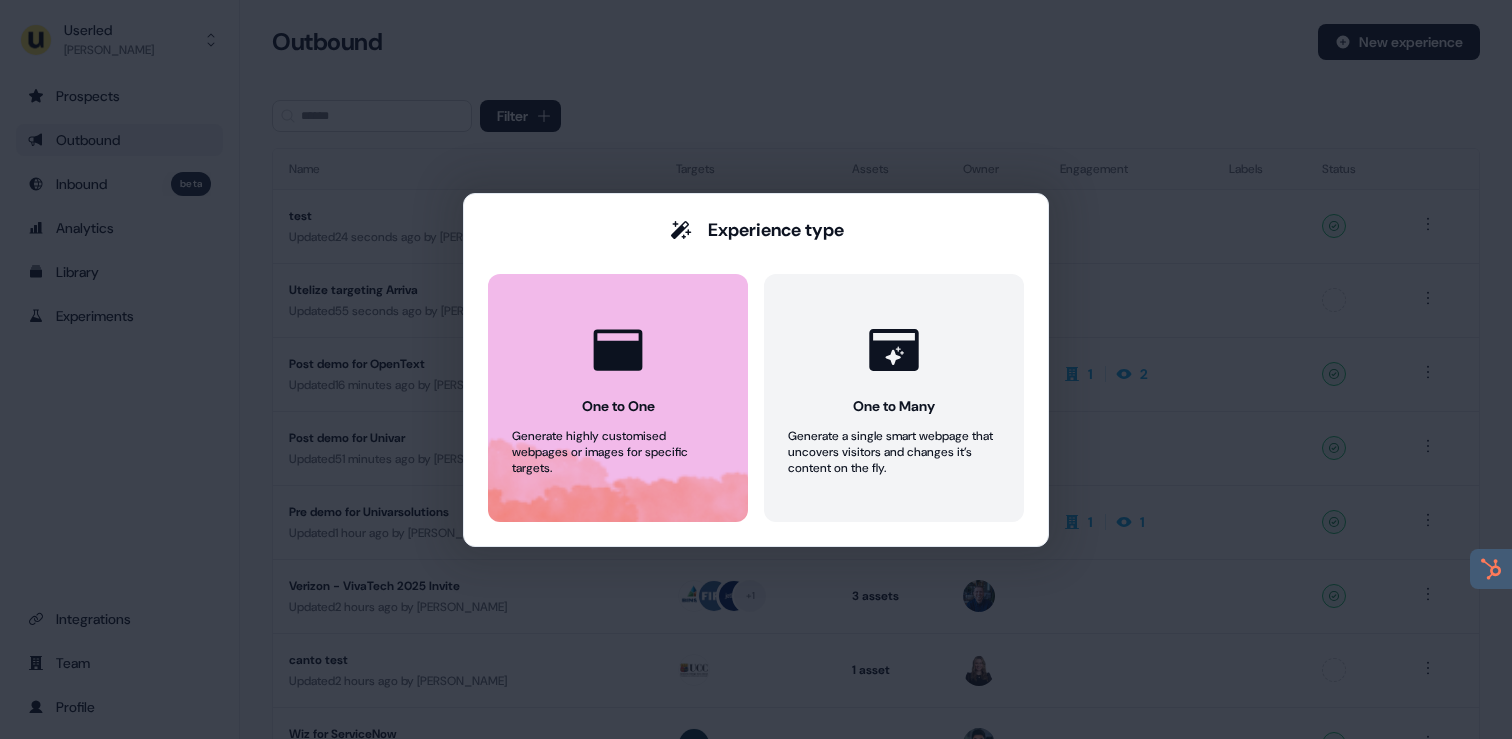click on "One to One" at bounding box center [618, 406] 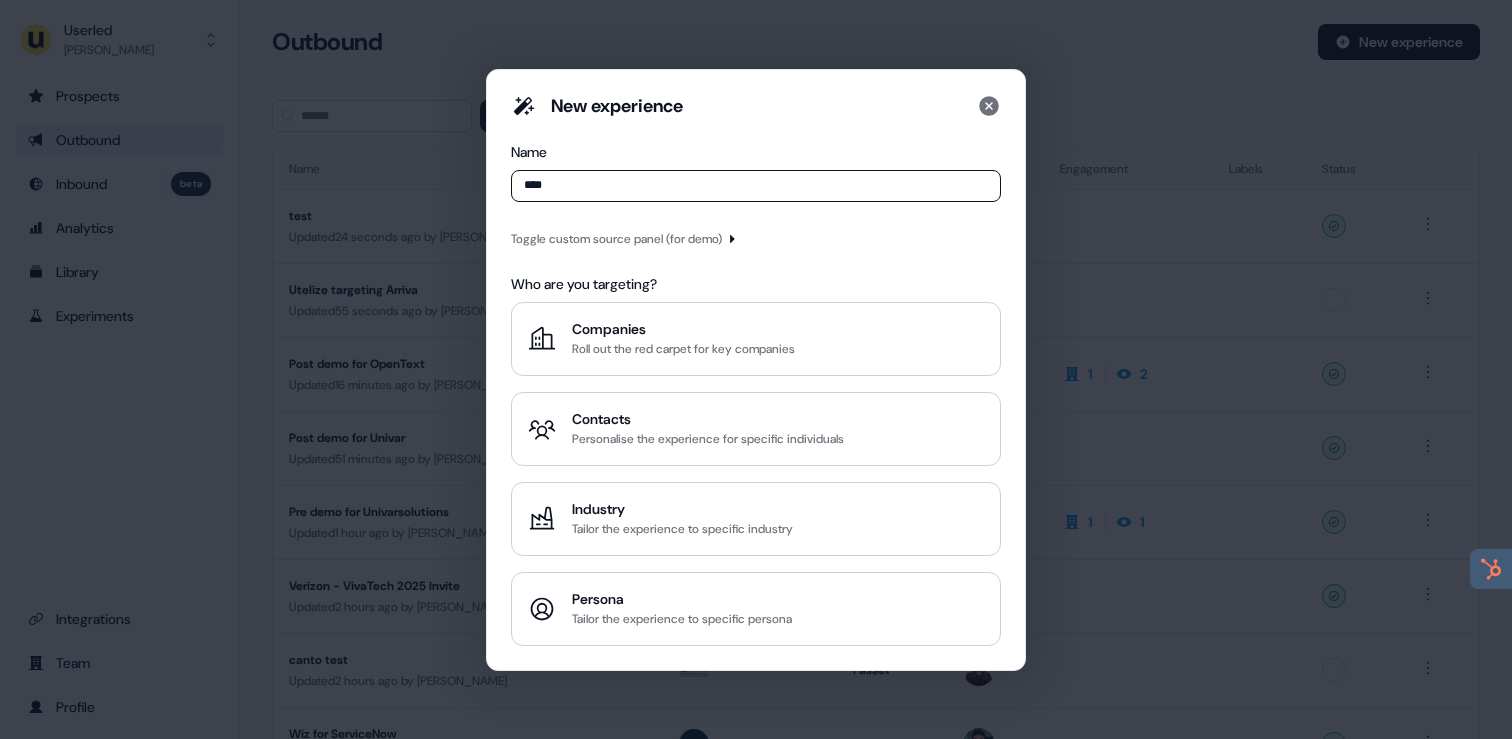 type on "****" 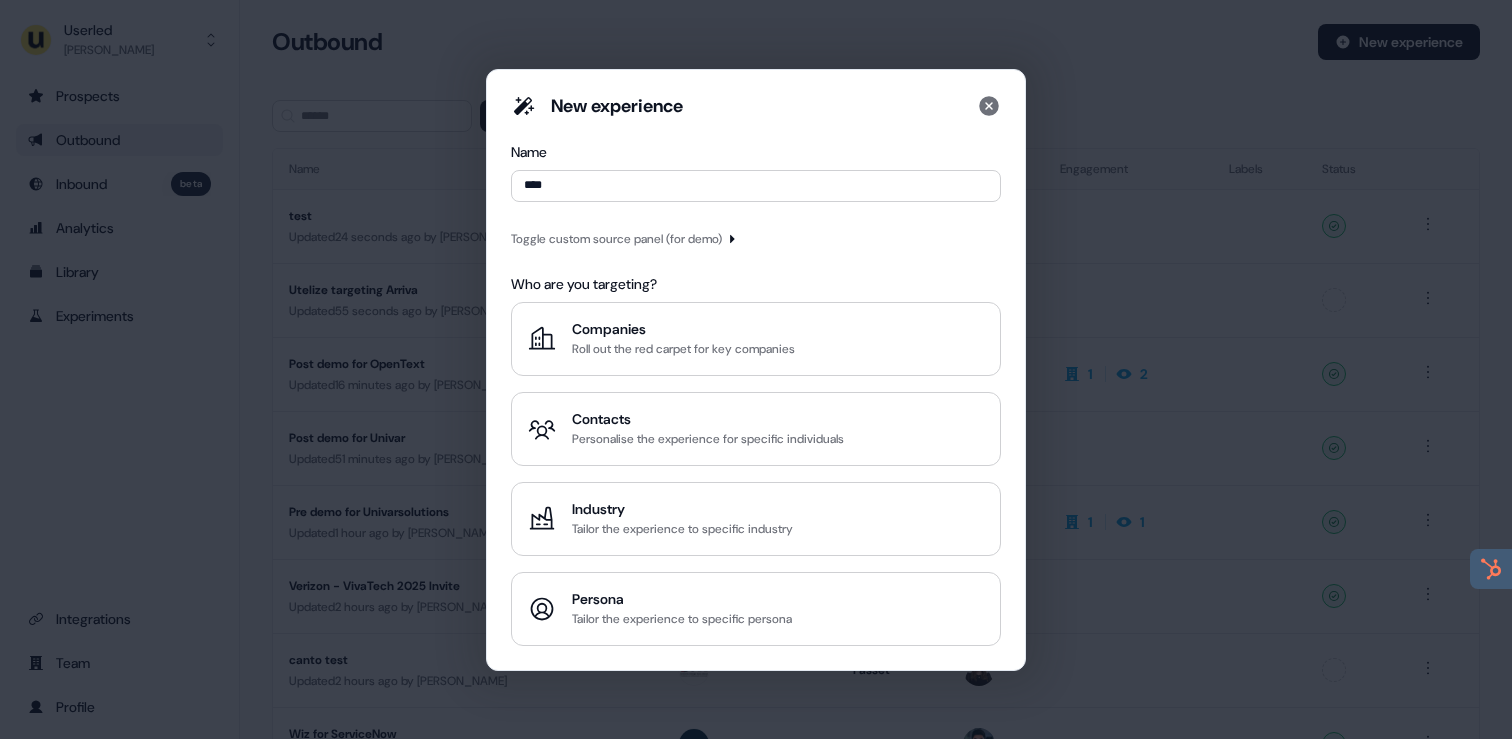 click 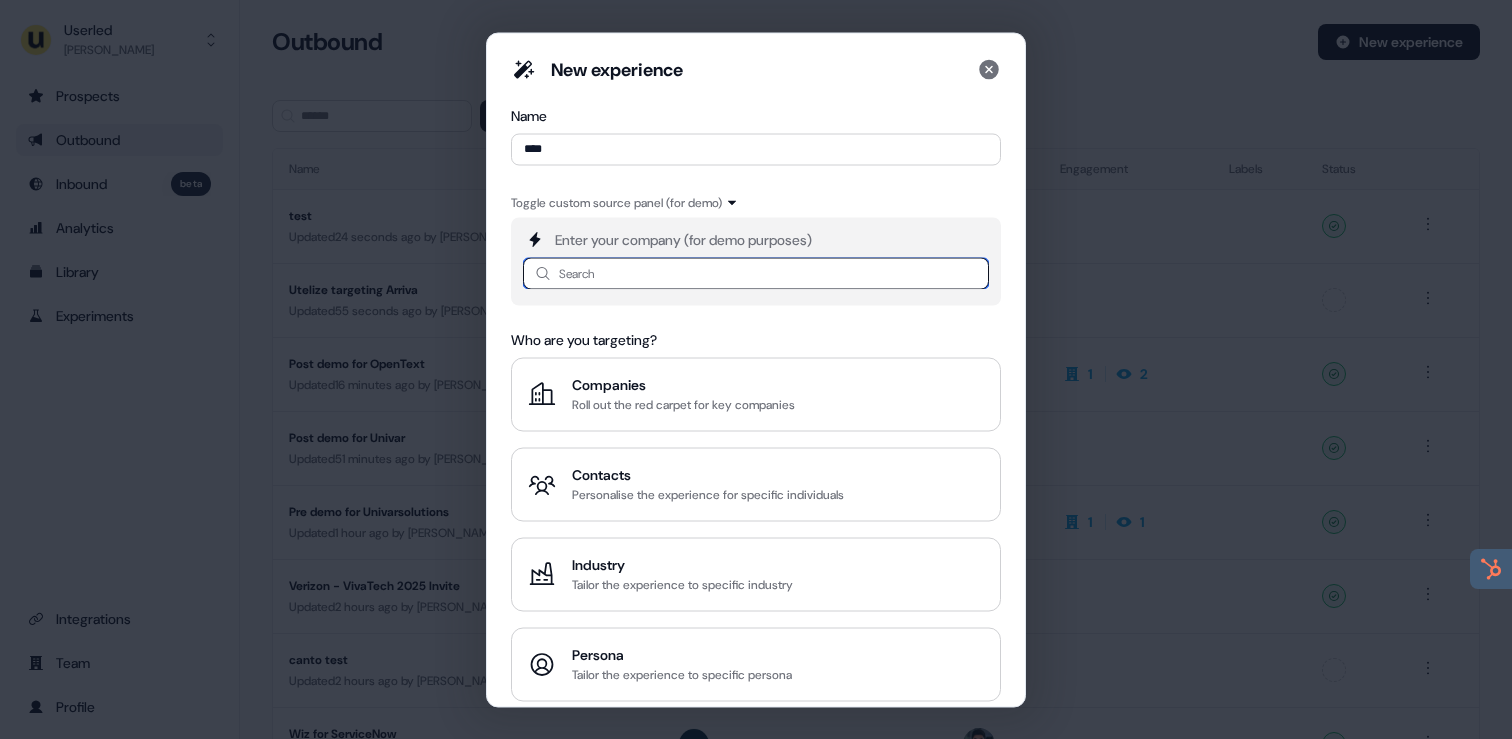 click at bounding box center [756, 273] 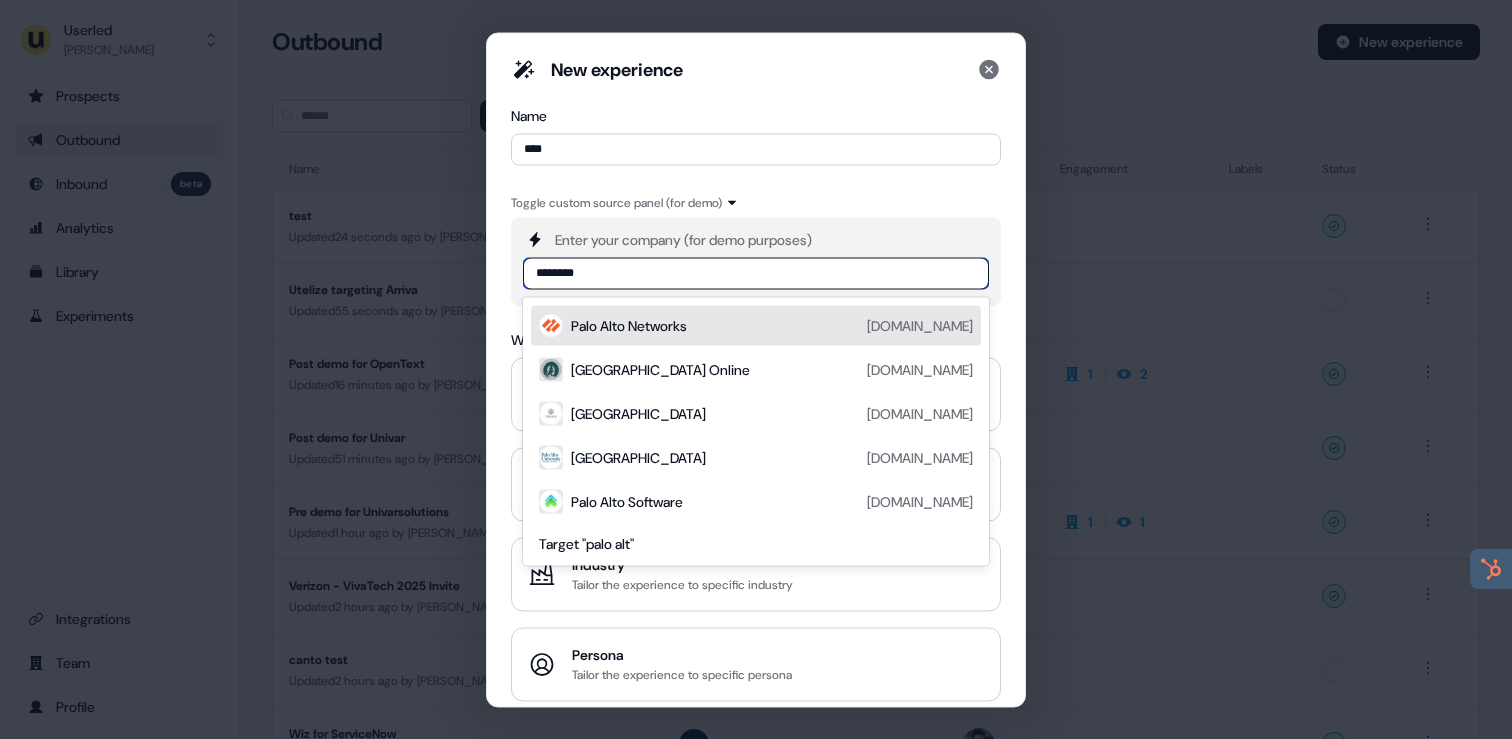 type on "*********" 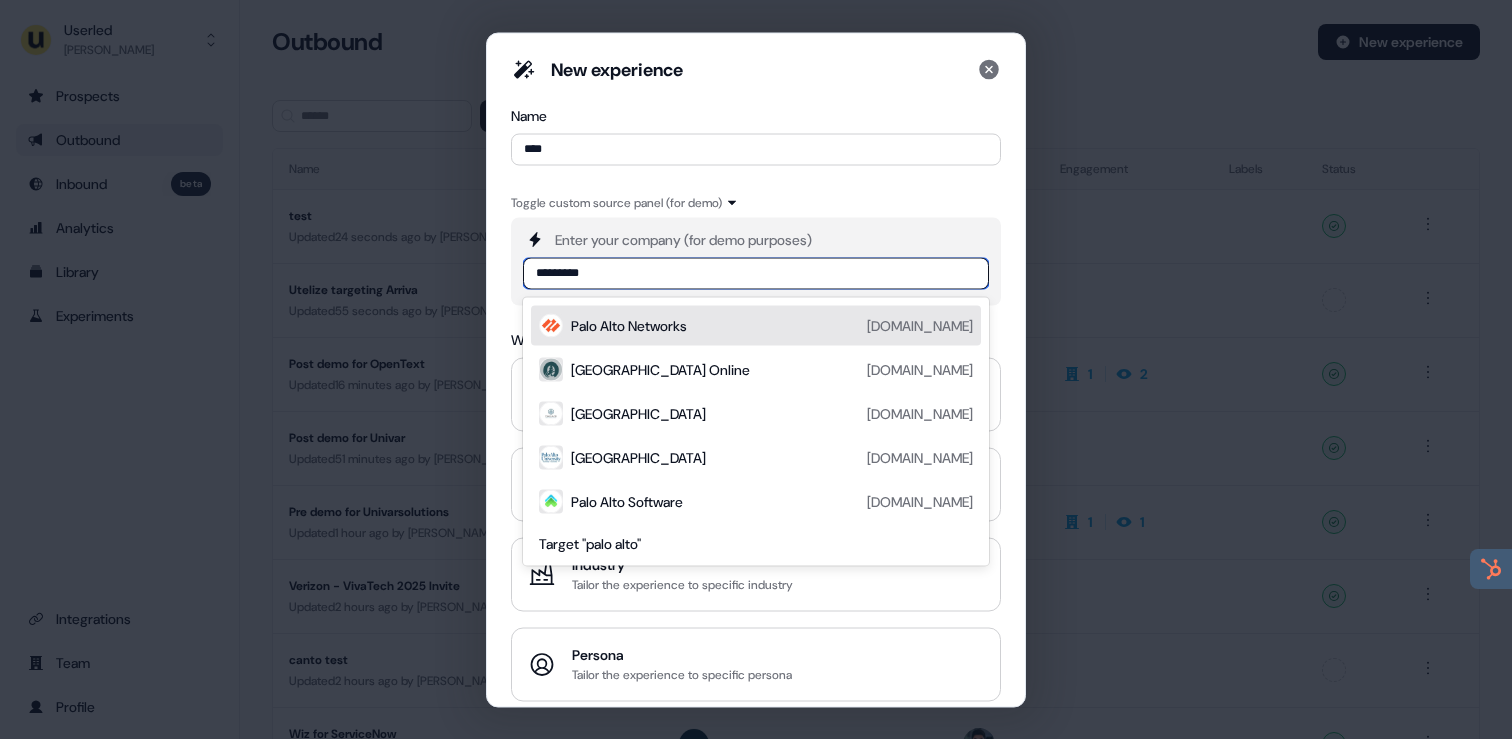 click on "Palo Alto Networks" at bounding box center (629, 325) 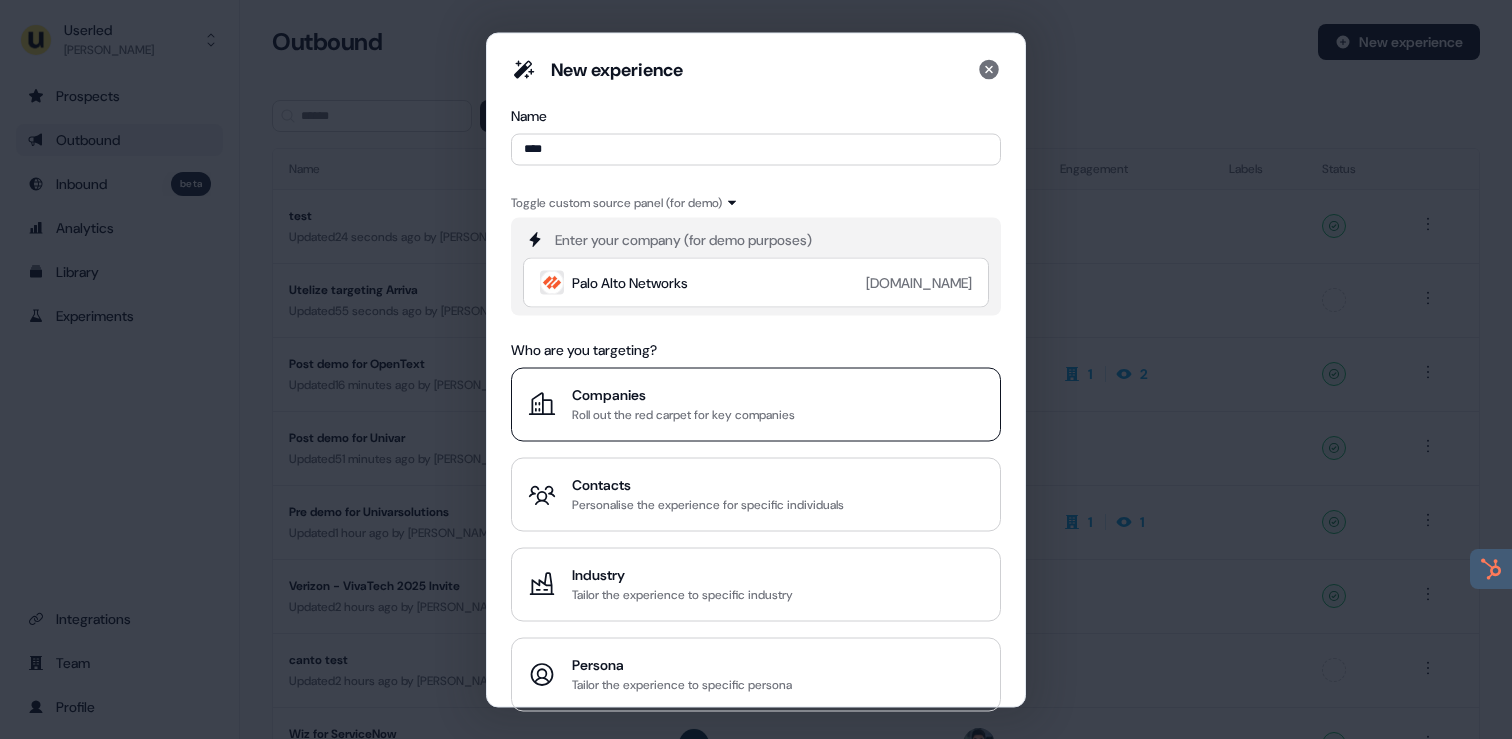 click on "Companies" at bounding box center [683, 394] 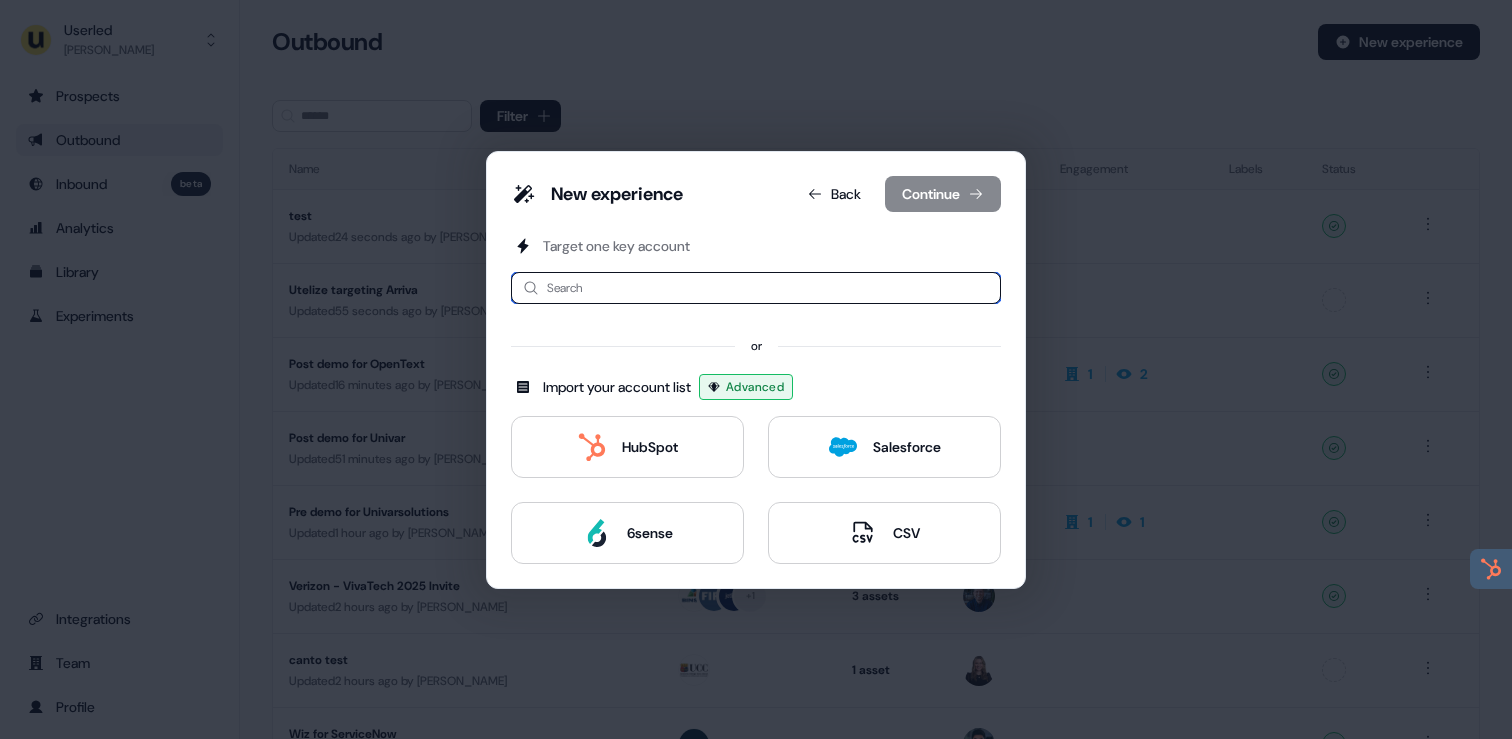 click at bounding box center [756, 288] 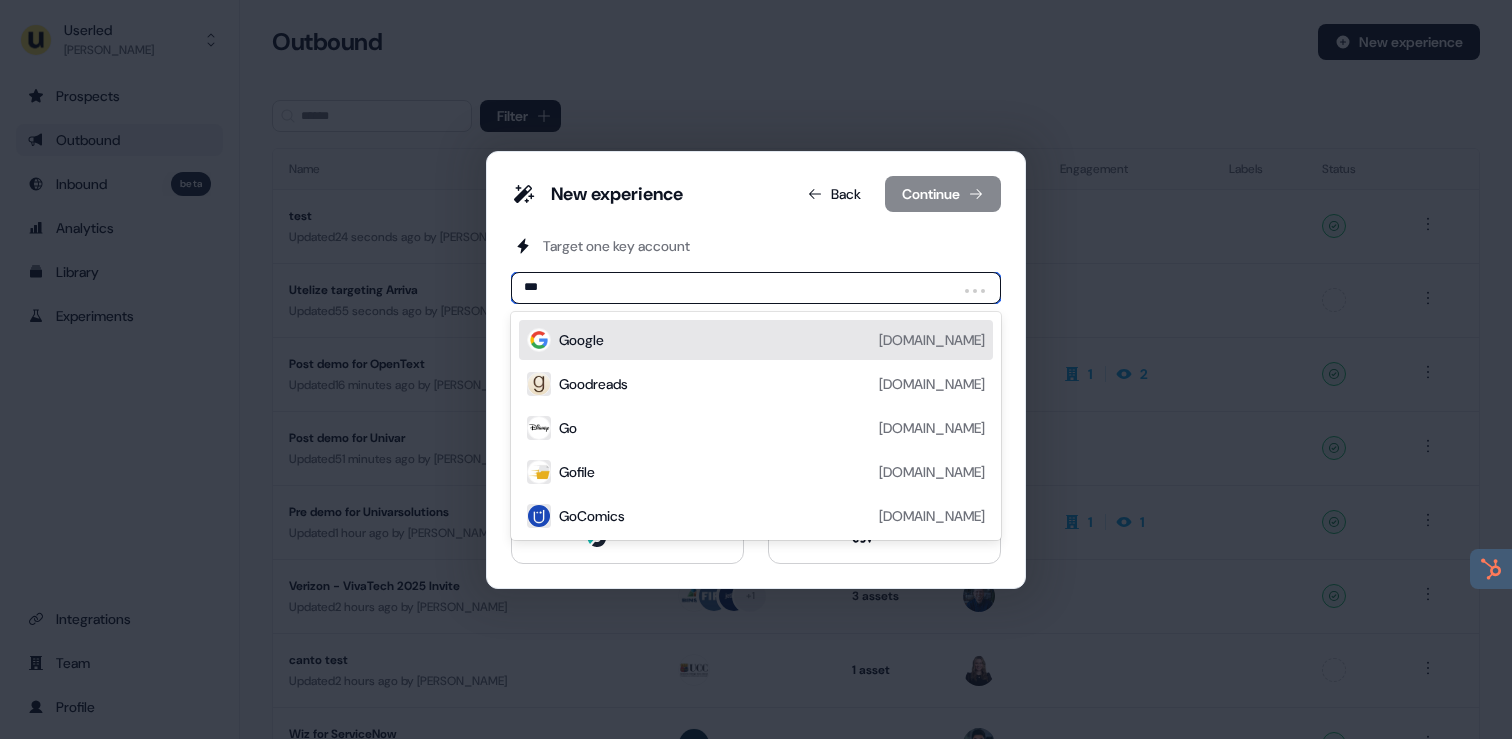 type on "****" 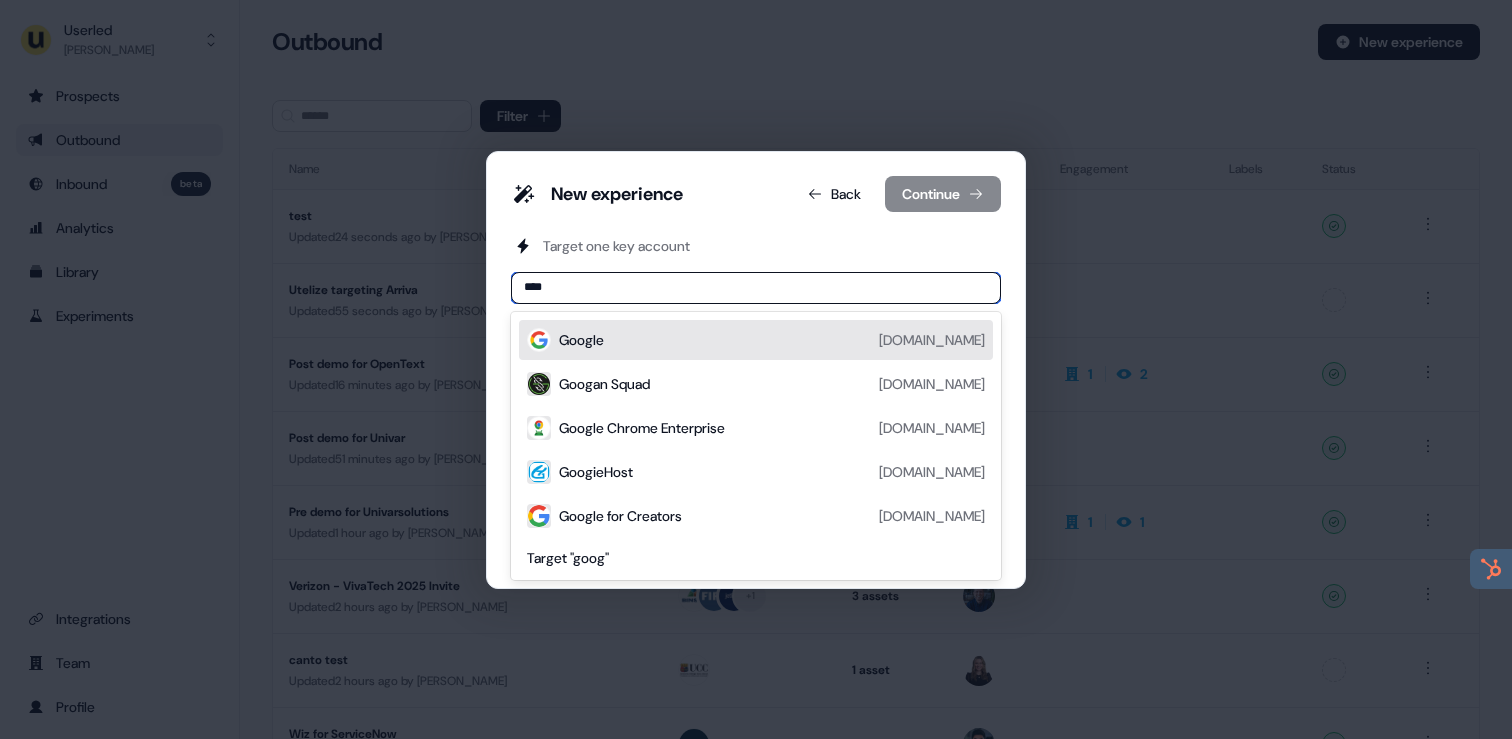 click on "Google google.com" at bounding box center (772, 340) 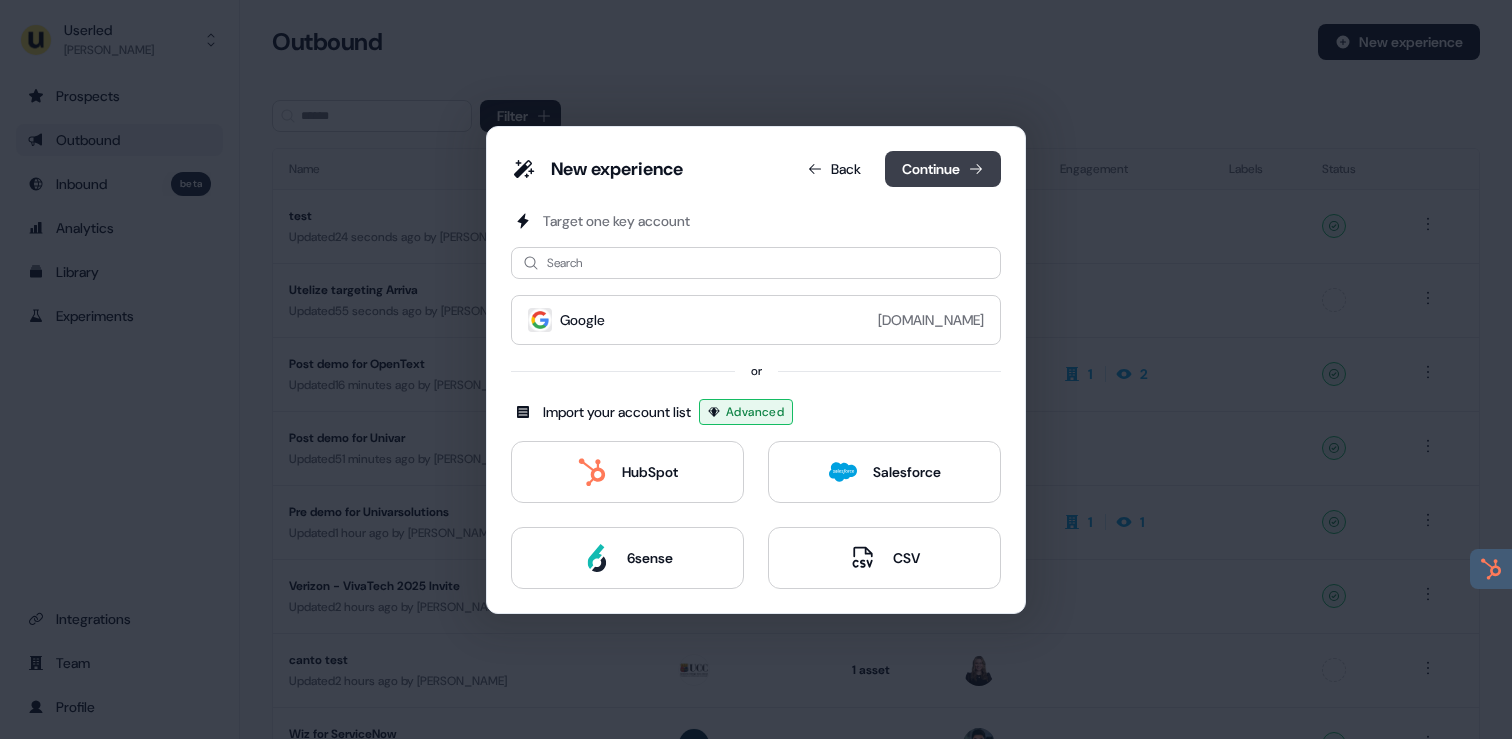 click on "Continue" at bounding box center [943, 169] 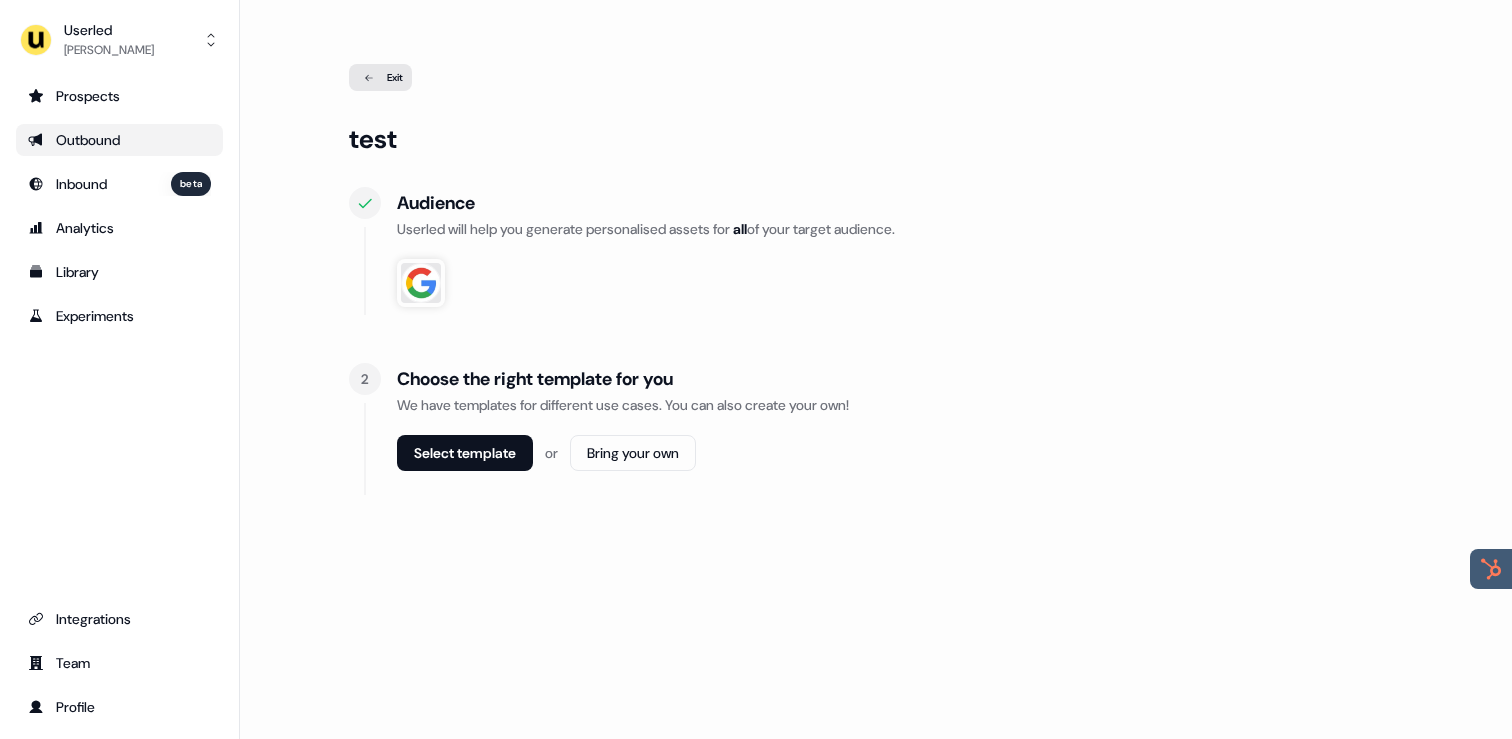 click on "Select template" at bounding box center [465, 453] 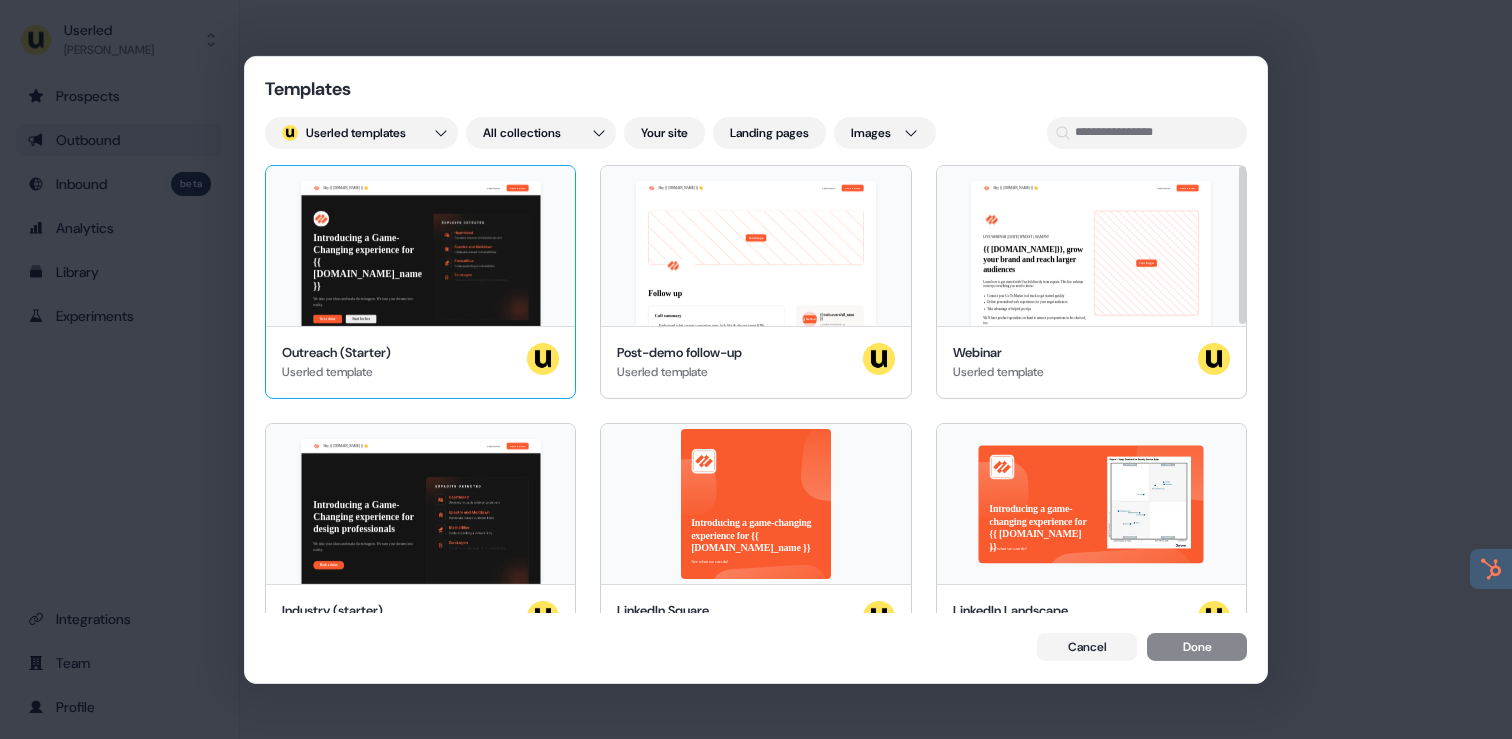click on "Hey {{ traits.account.name }} 👋 Learn more Book a demo Introducing a Game-Changing experience for {{ traits.account.company_name }} We take your ideas and make them happen. We turn your dreams into reality. Get a demo Start for free {{ traits.account.company_name }}, join our team of incredible partners" at bounding box center (420, 245) 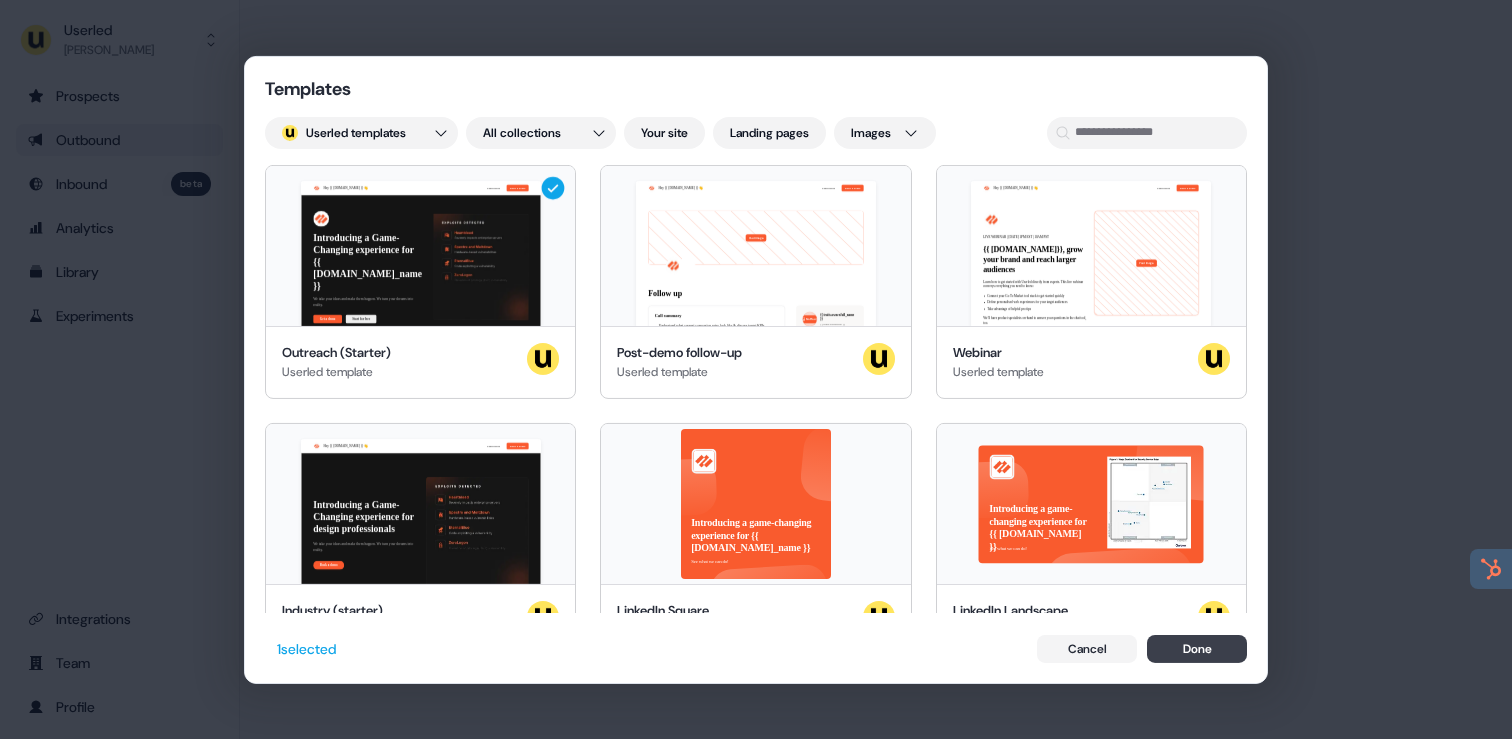 click on "Done" at bounding box center (1197, 649) 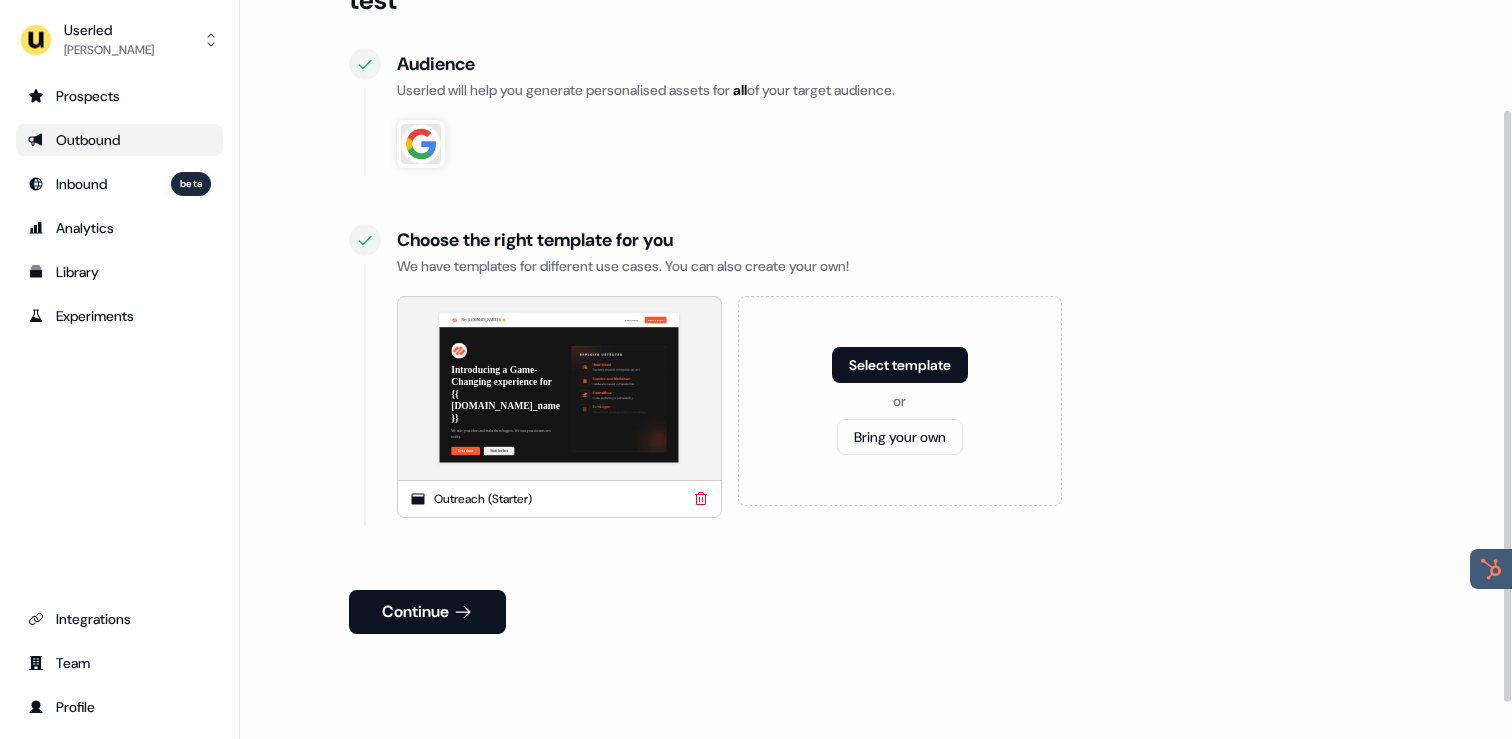scroll, scrollTop: 137, scrollLeft: 0, axis: vertical 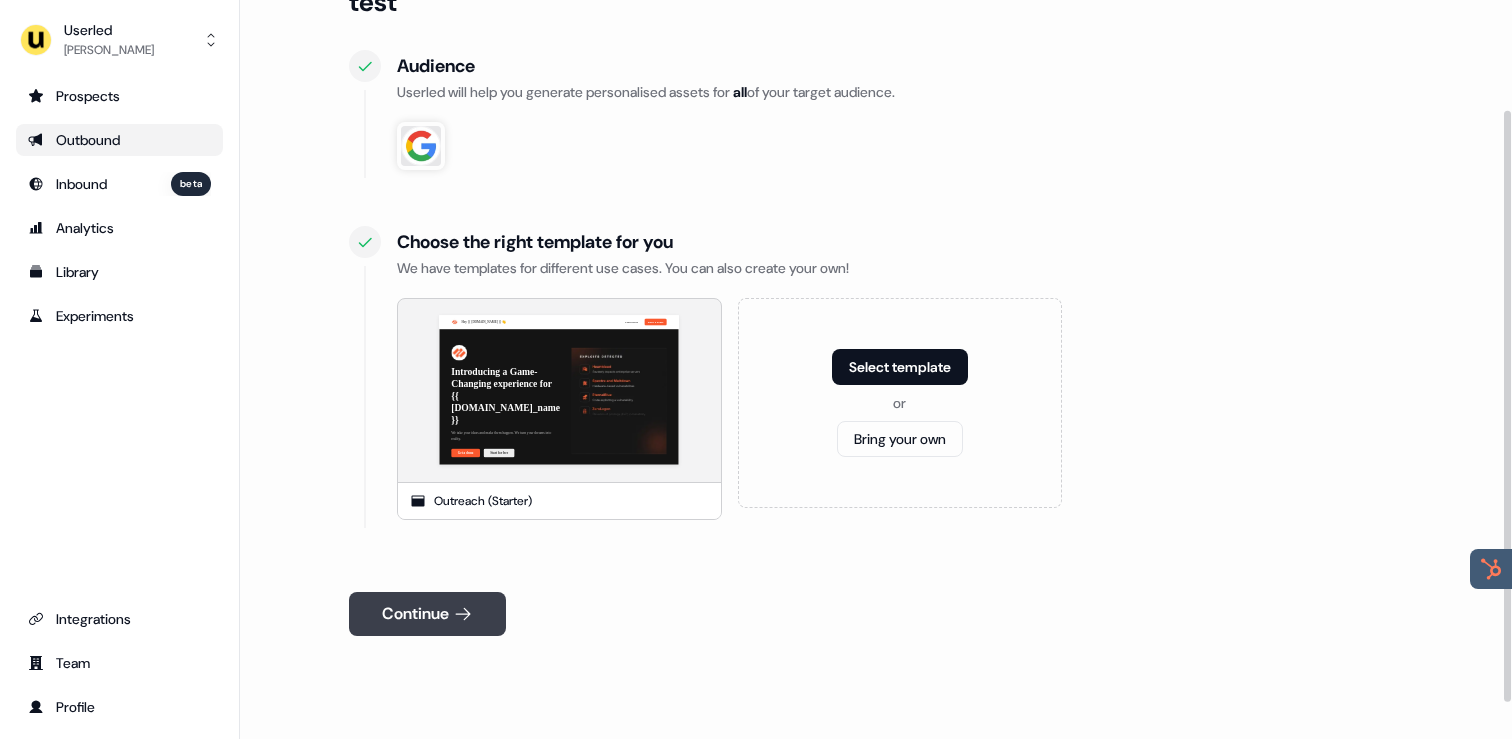 click on "Continue" at bounding box center [427, 614] 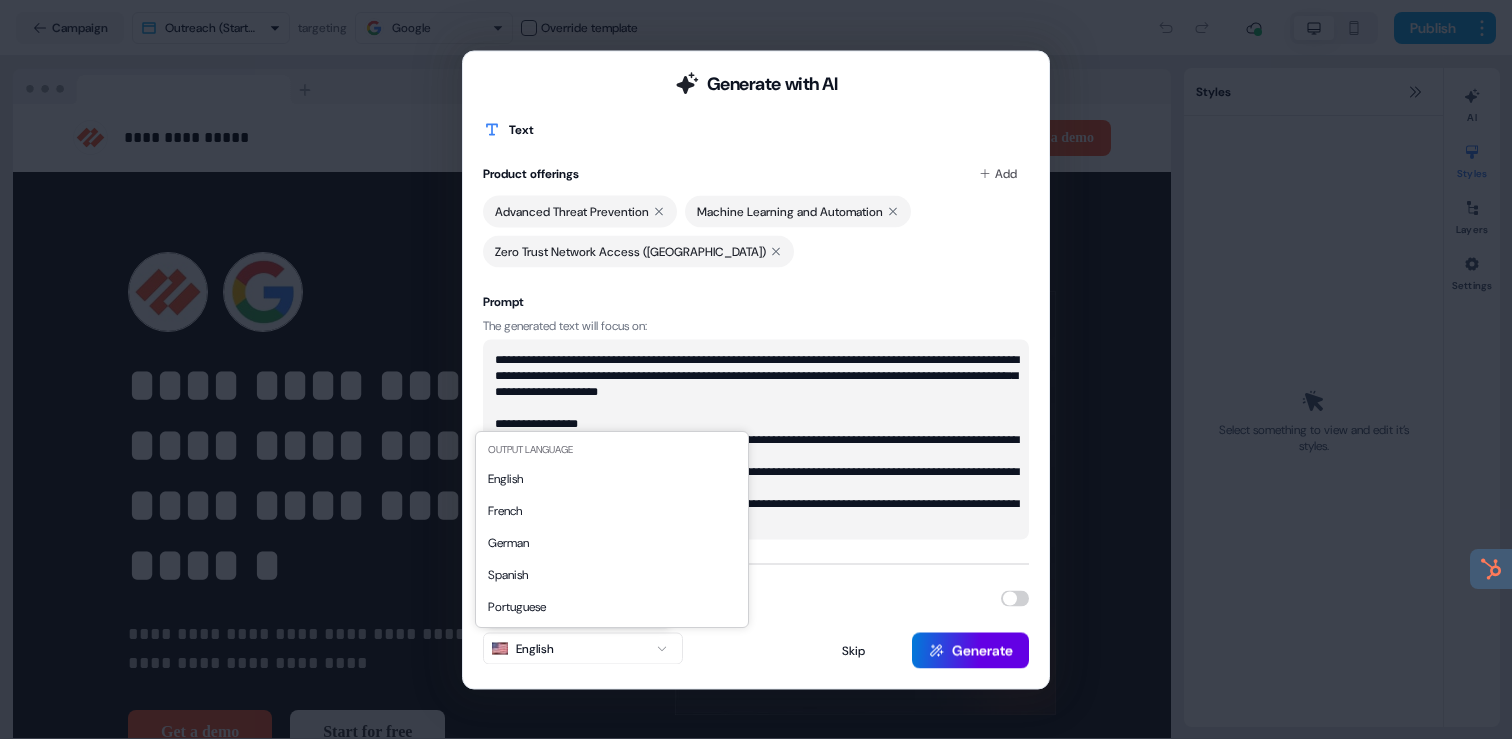 click on "**********" at bounding box center (756, 369) 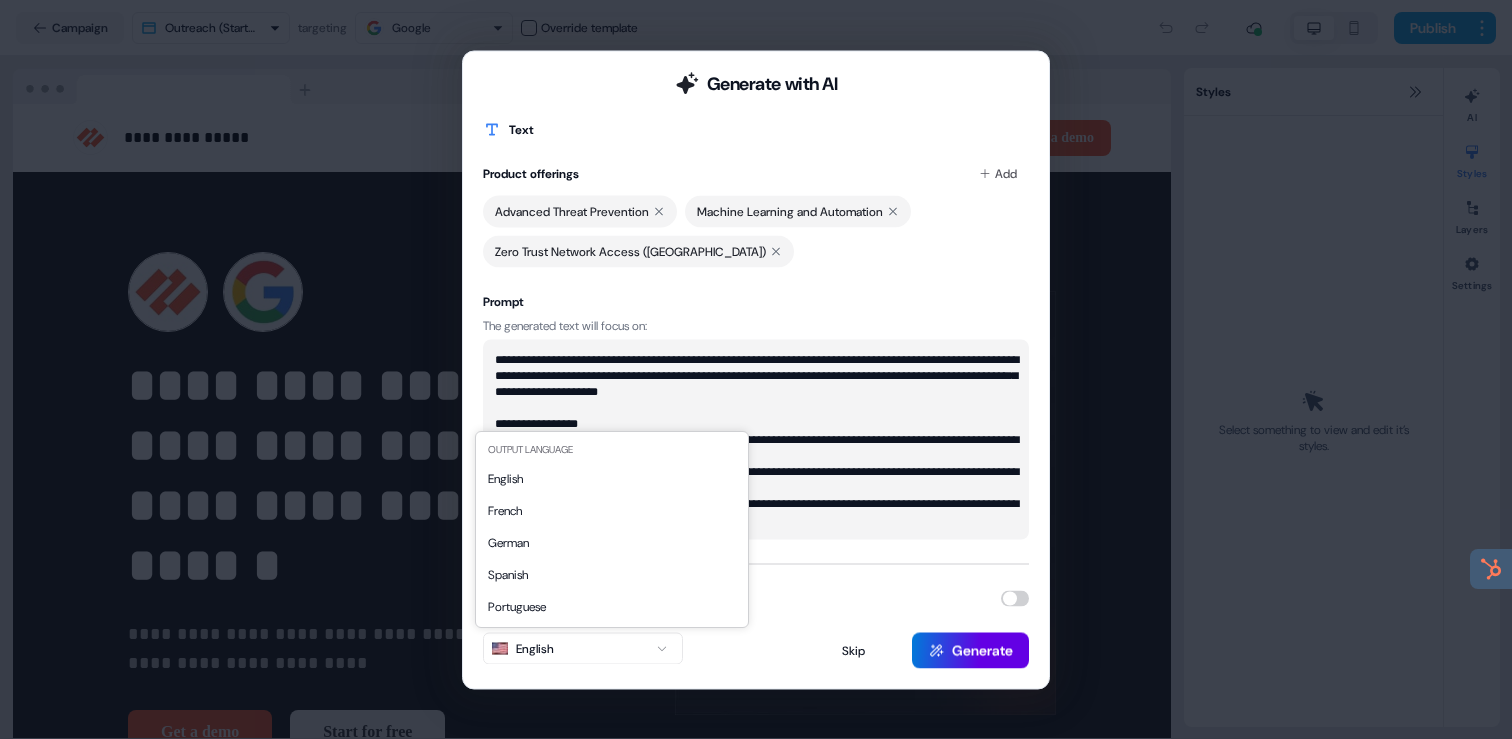 click on "**********" at bounding box center [756, 369] 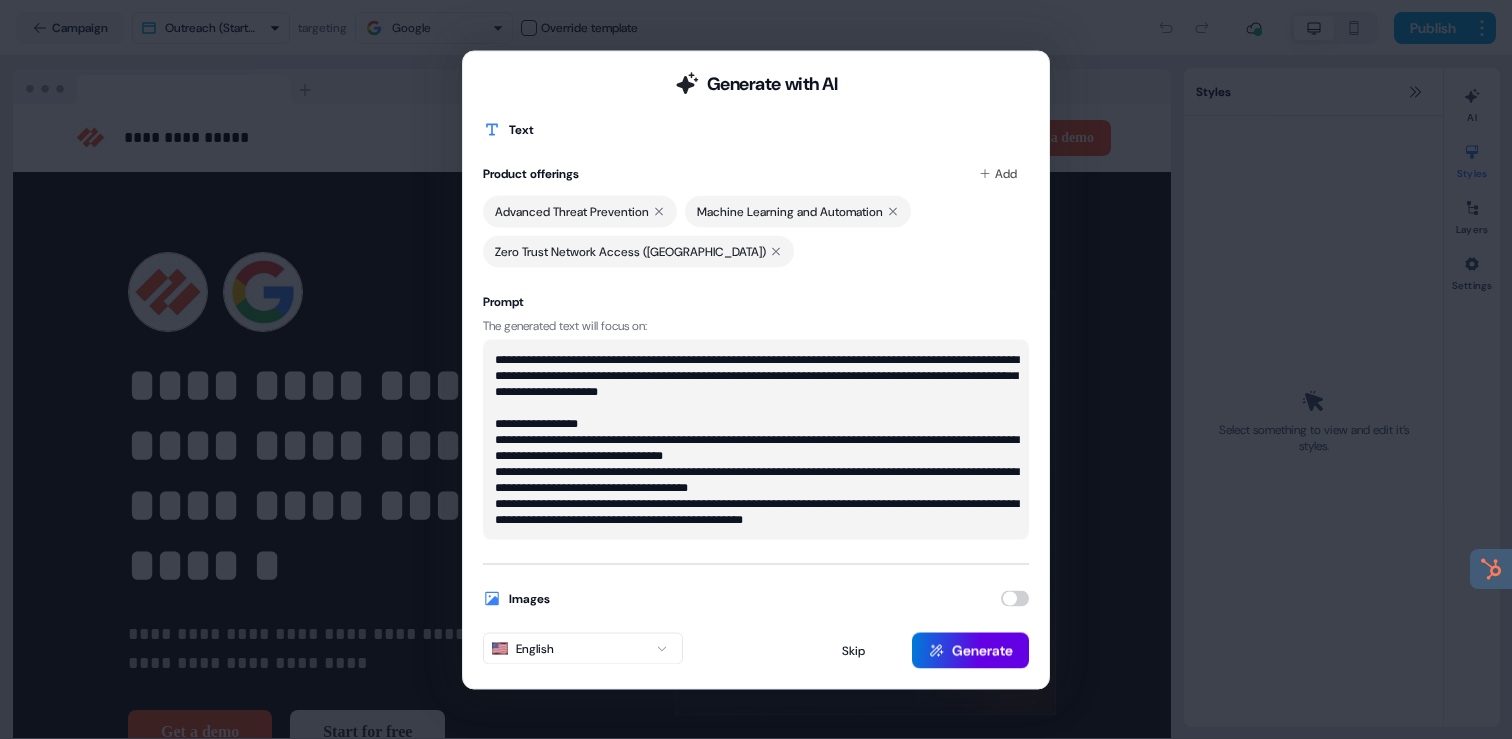 click on "Generate" at bounding box center [970, 650] 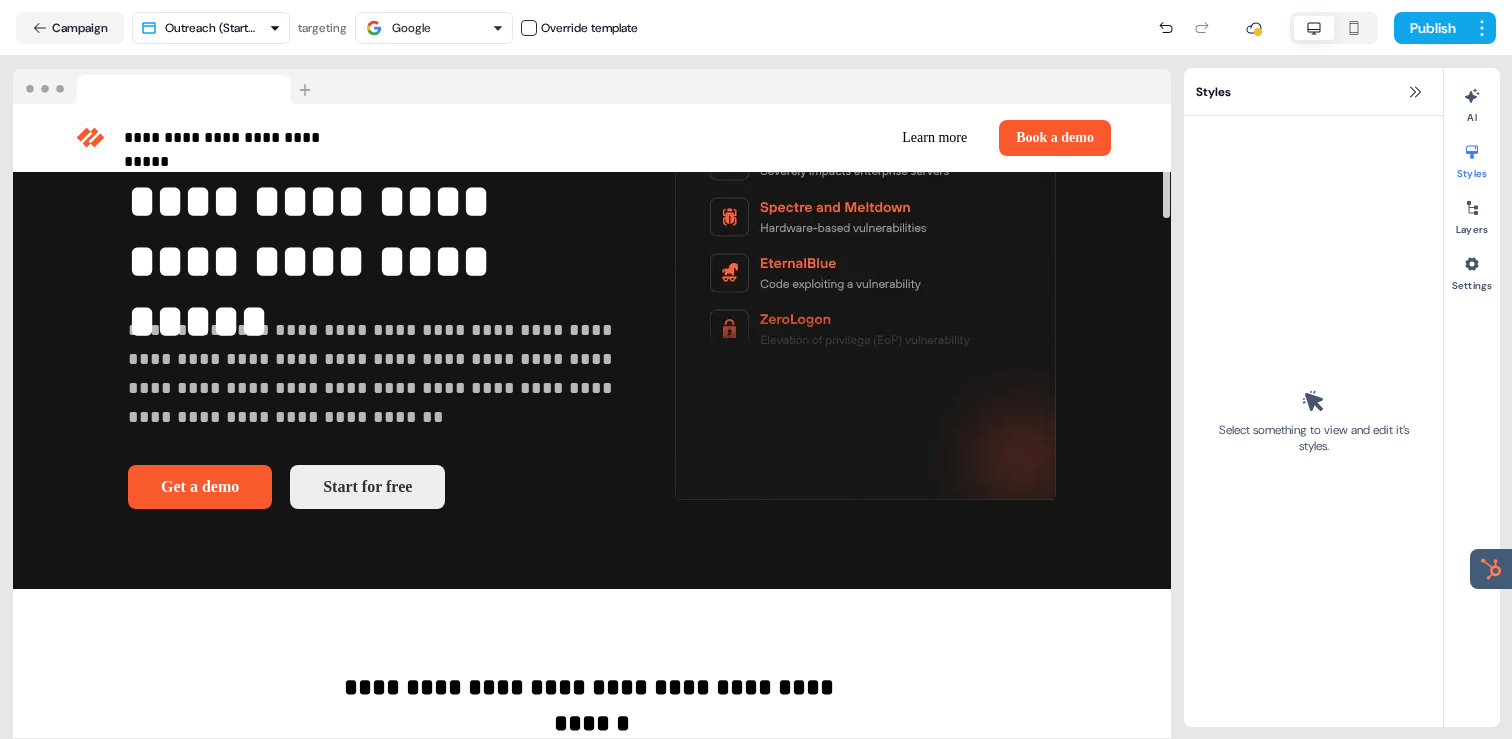scroll, scrollTop: 0, scrollLeft: 0, axis: both 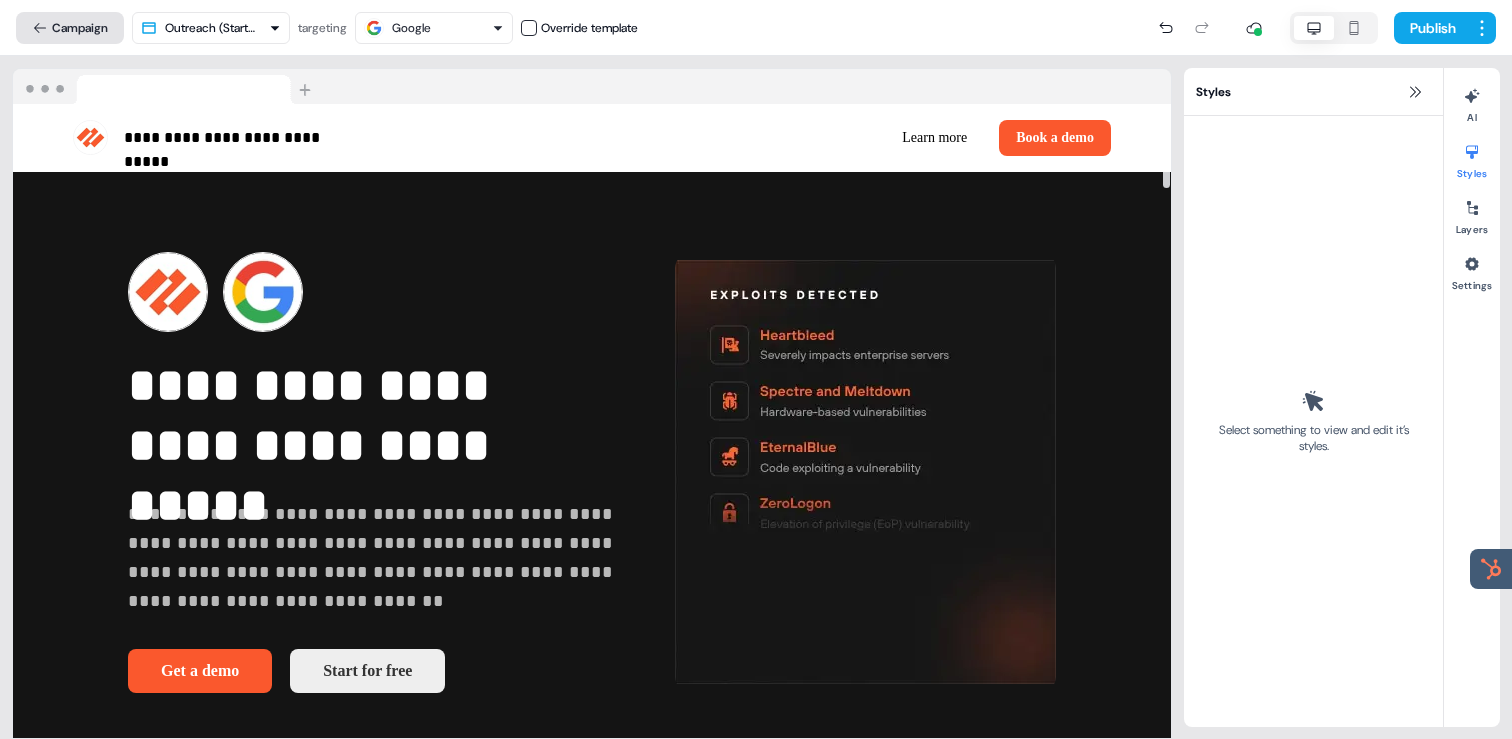 click on "Campaign" at bounding box center (70, 28) 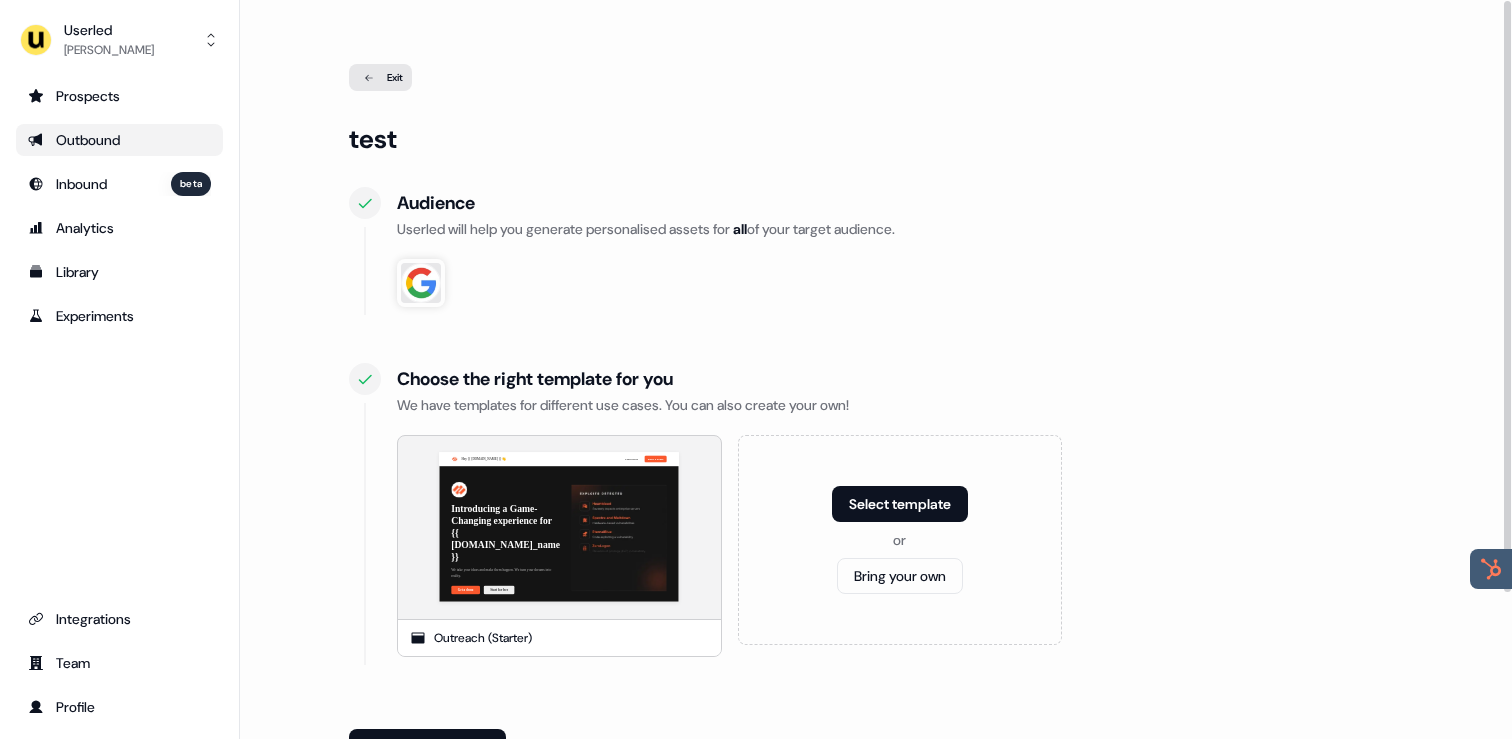 click on "Exit" at bounding box center (380, 77) 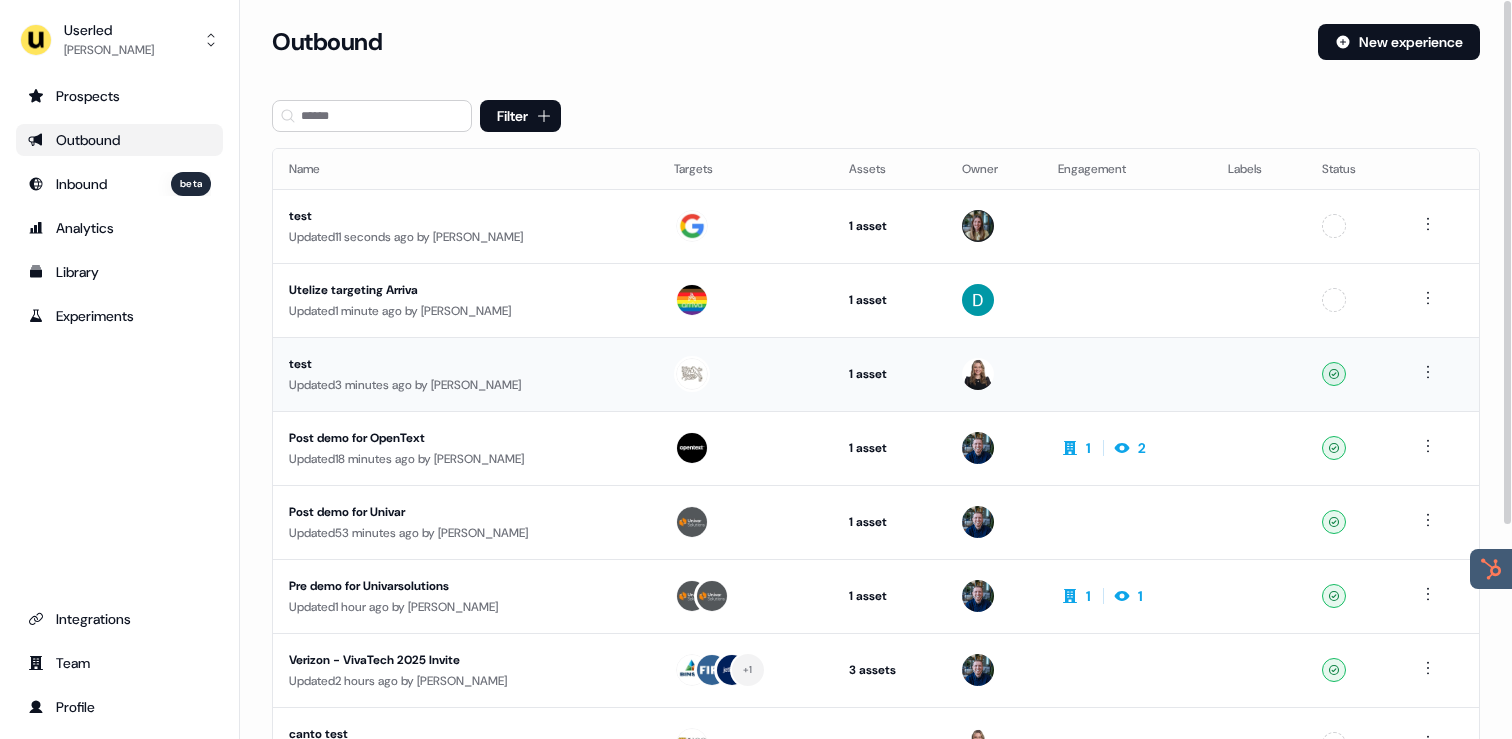 click on "Updated  3 minutes ago   by   Geneviève Ladouceur" at bounding box center (465, 385) 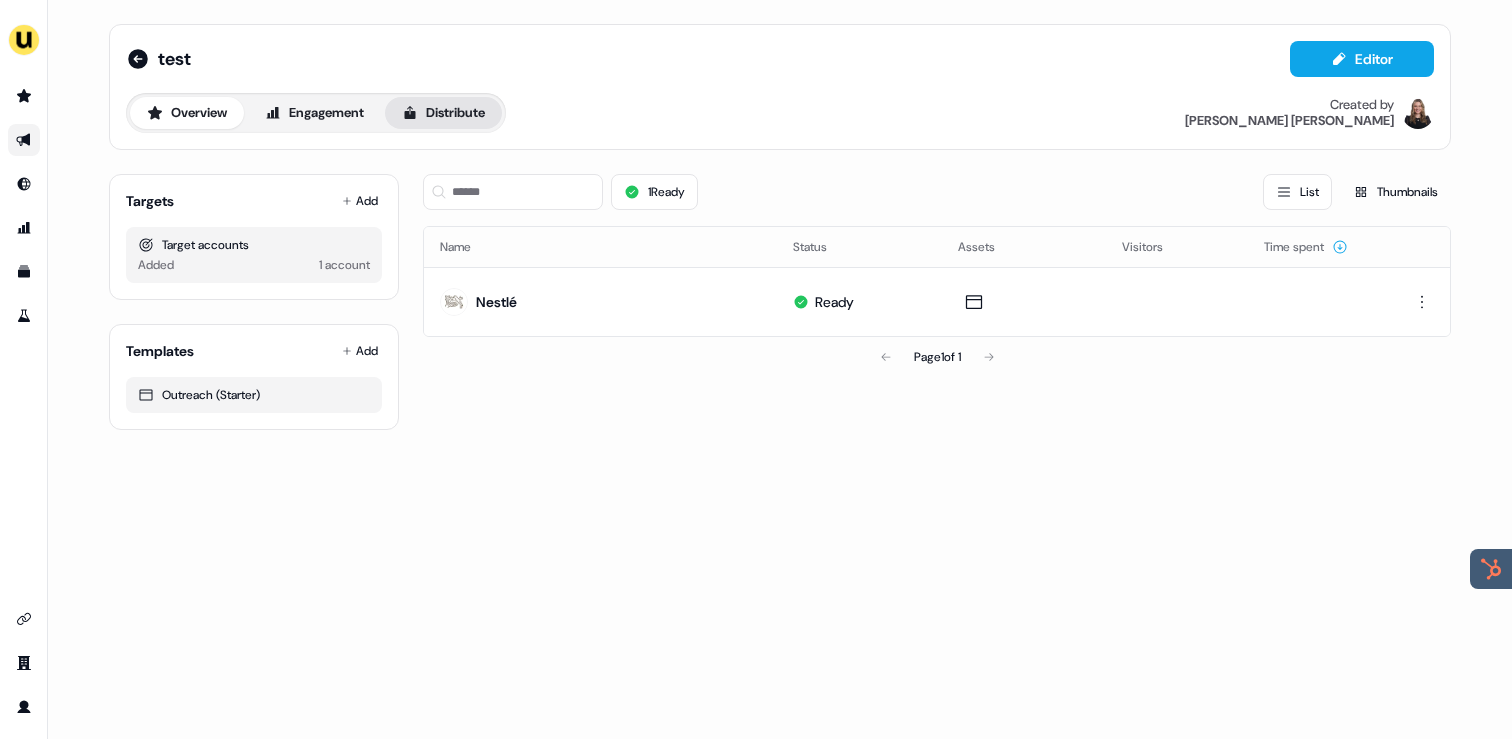 click on "Distribute" at bounding box center [443, 113] 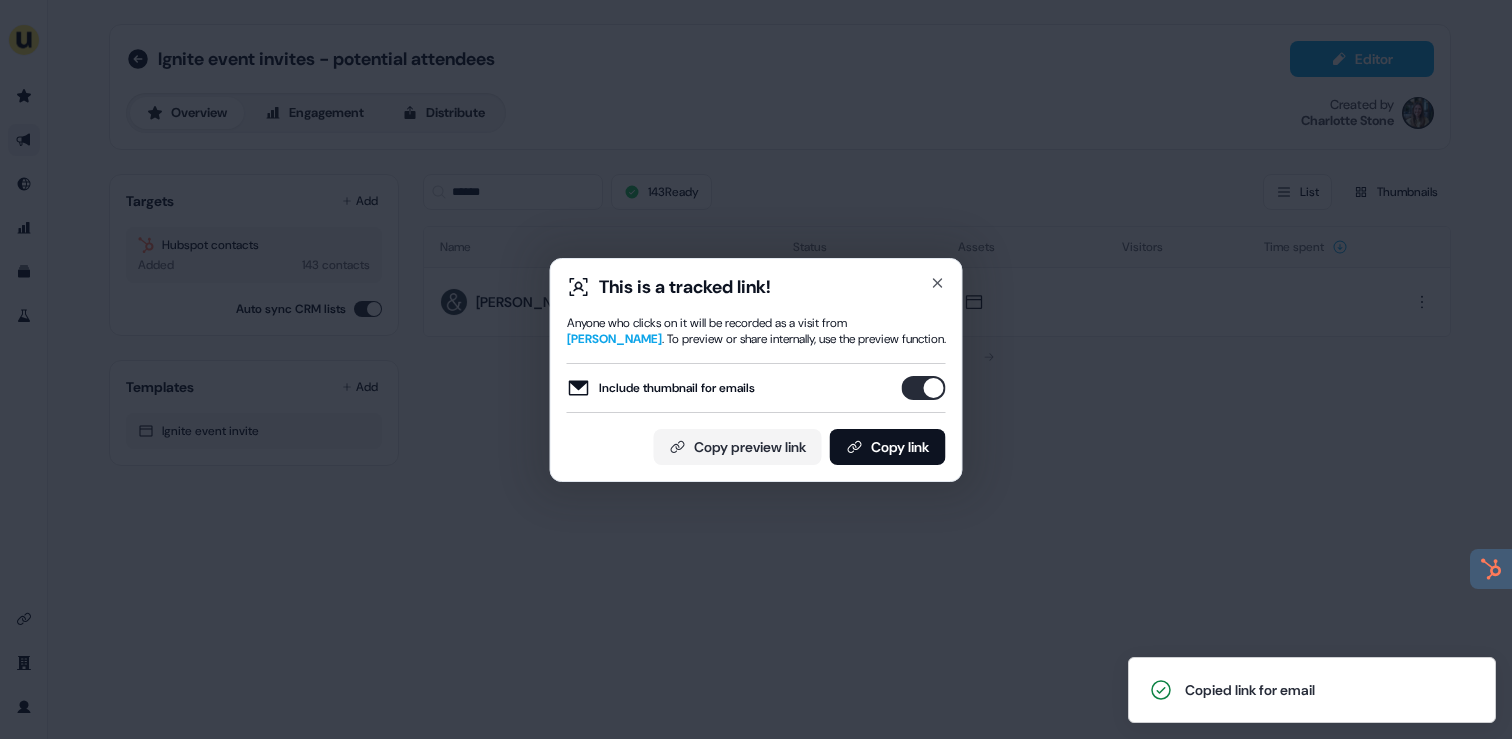scroll, scrollTop: 0, scrollLeft: 0, axis: both 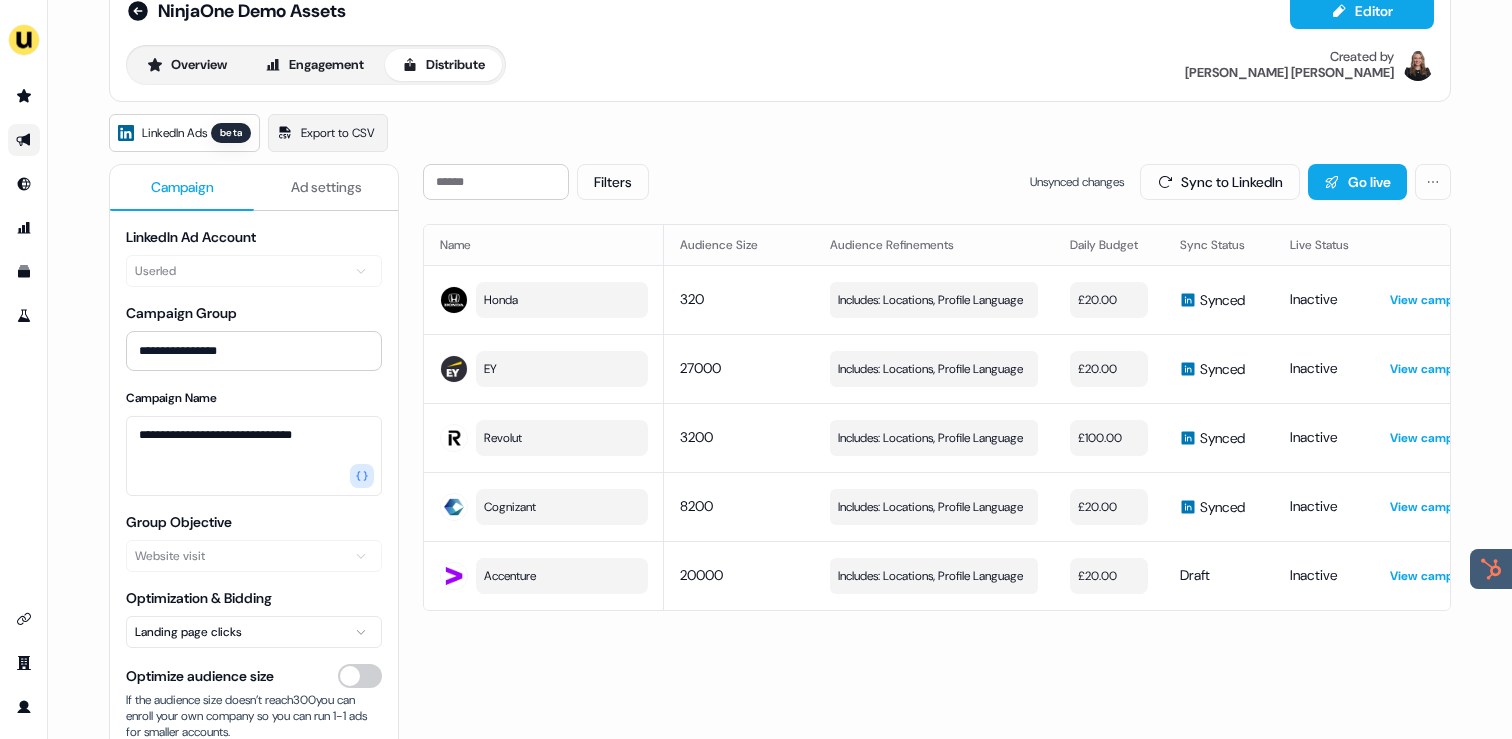 click on "NinjaOne Demo Assets Editor Overview Engagement Distribute Created by [PERSON_NAME]" at bounding box center (780, 39) 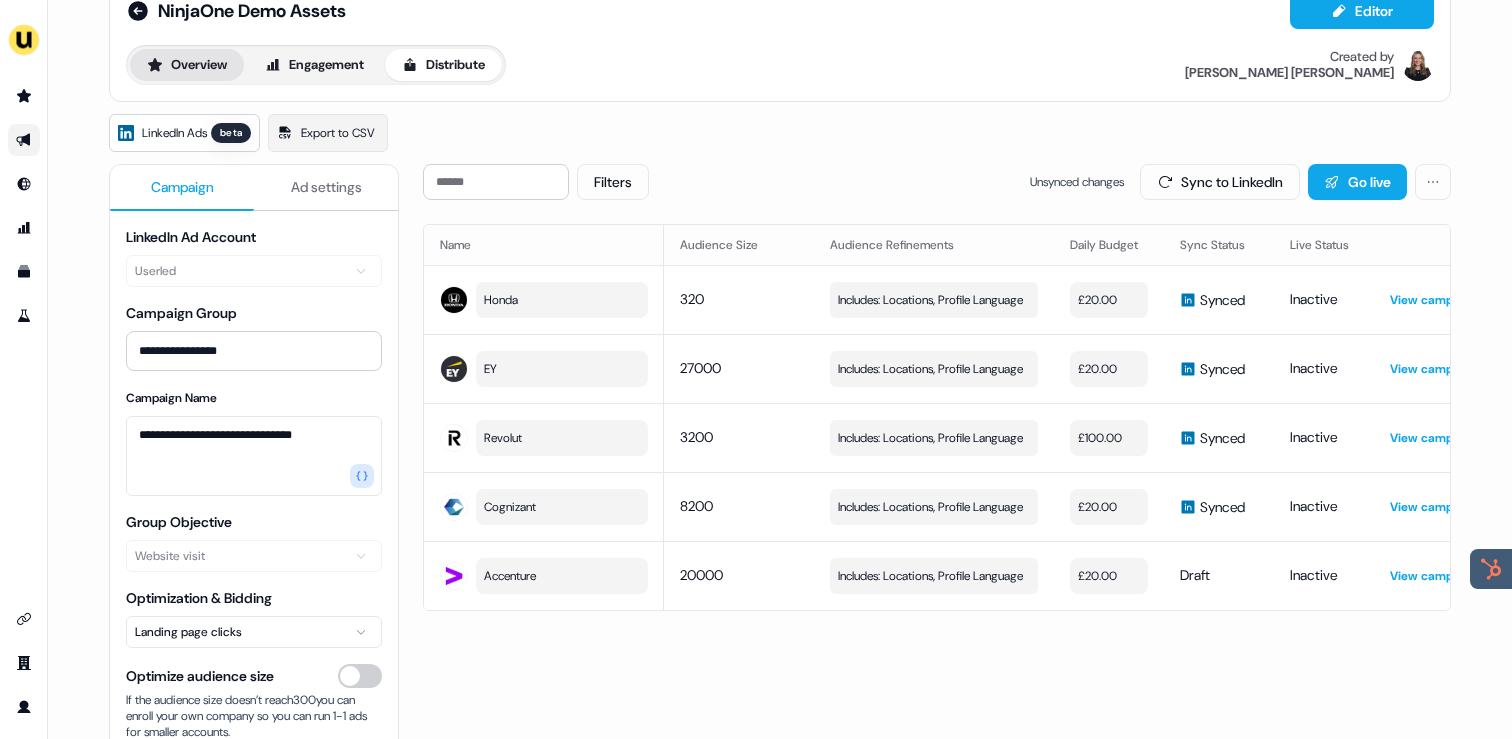 click on "Overview" at bounding box center [187, 65] 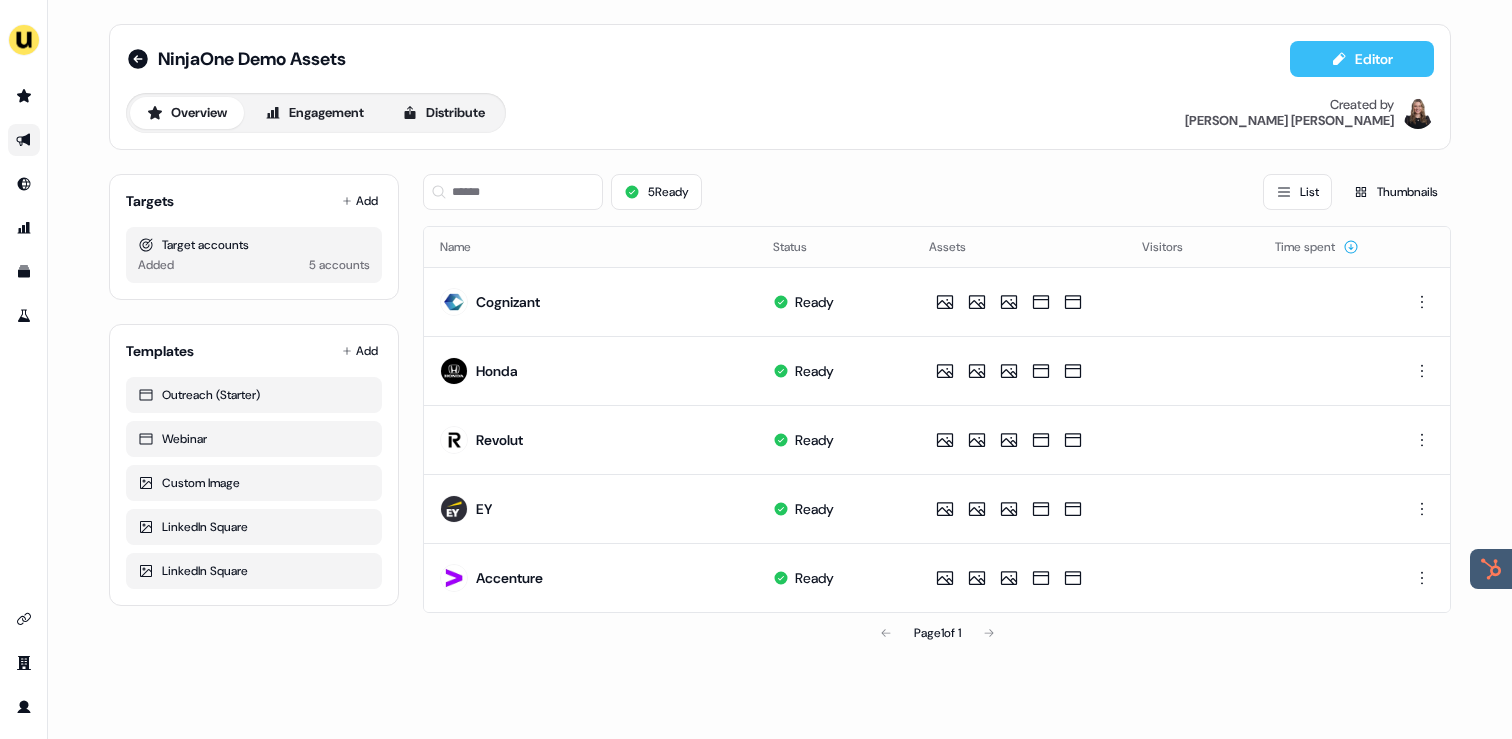 click on "Editor" at bounding box center [1362, 59] 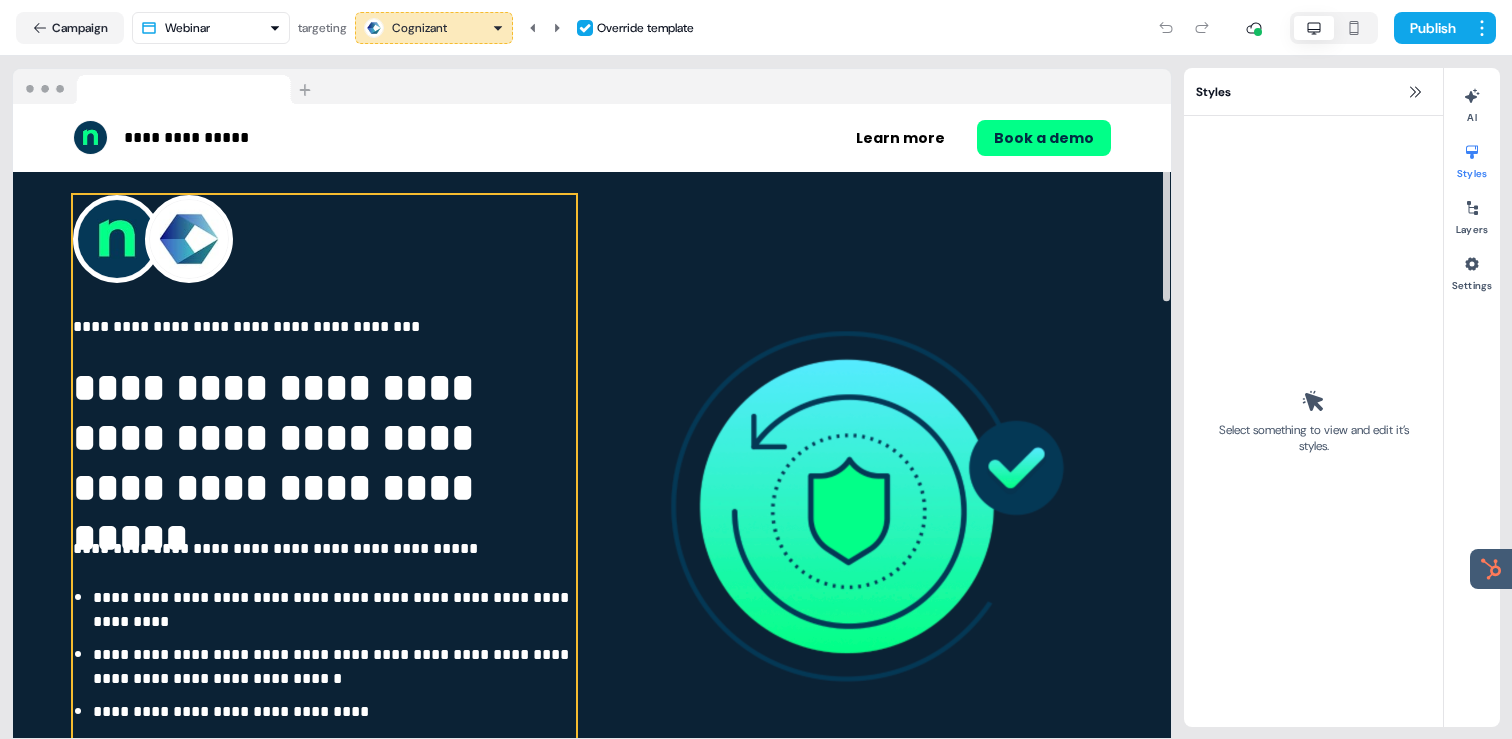 scroll, scrollTop: 72, scrollLeft: 0, axis: vertical 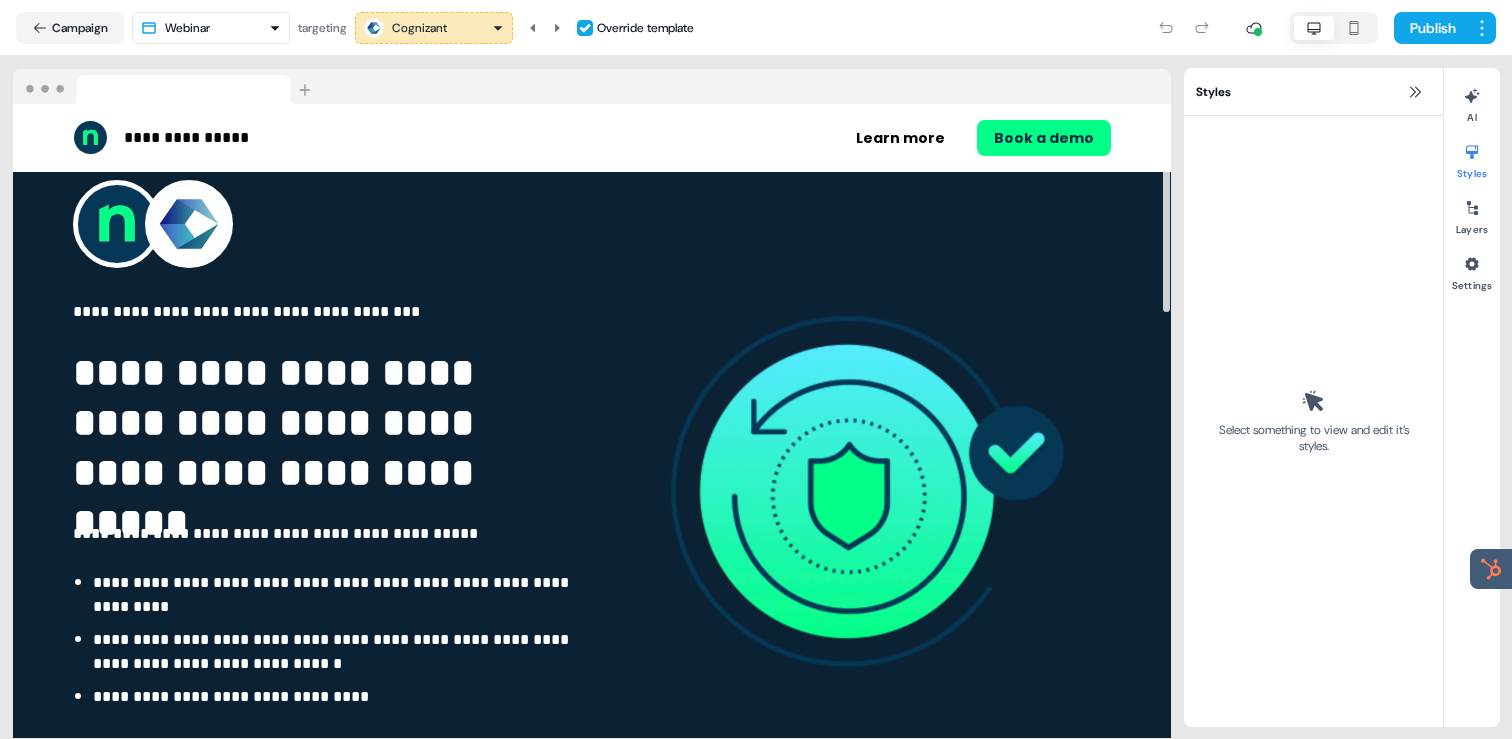 click on "**********" at bounding box center (756, 369) 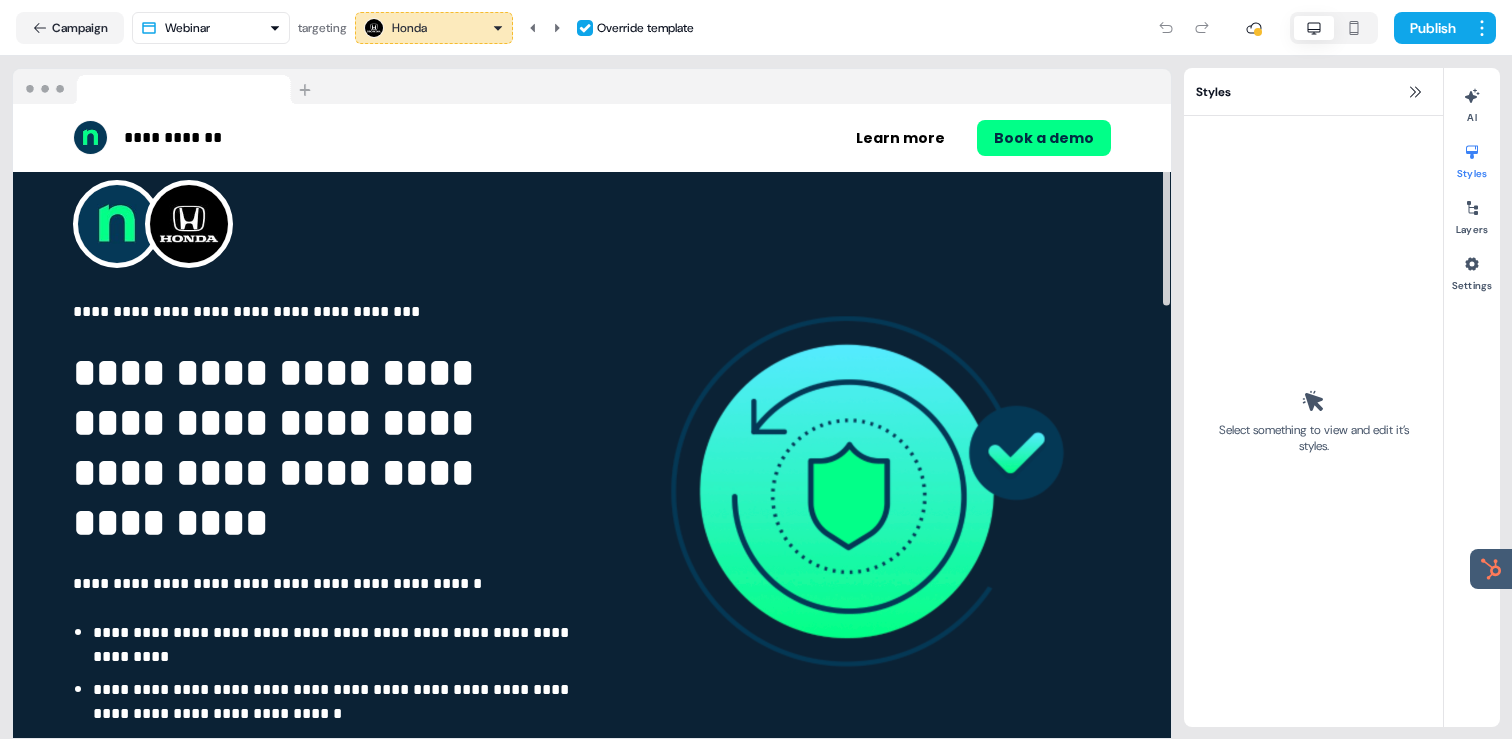 click on "**********" at bounding box center (756, 369) 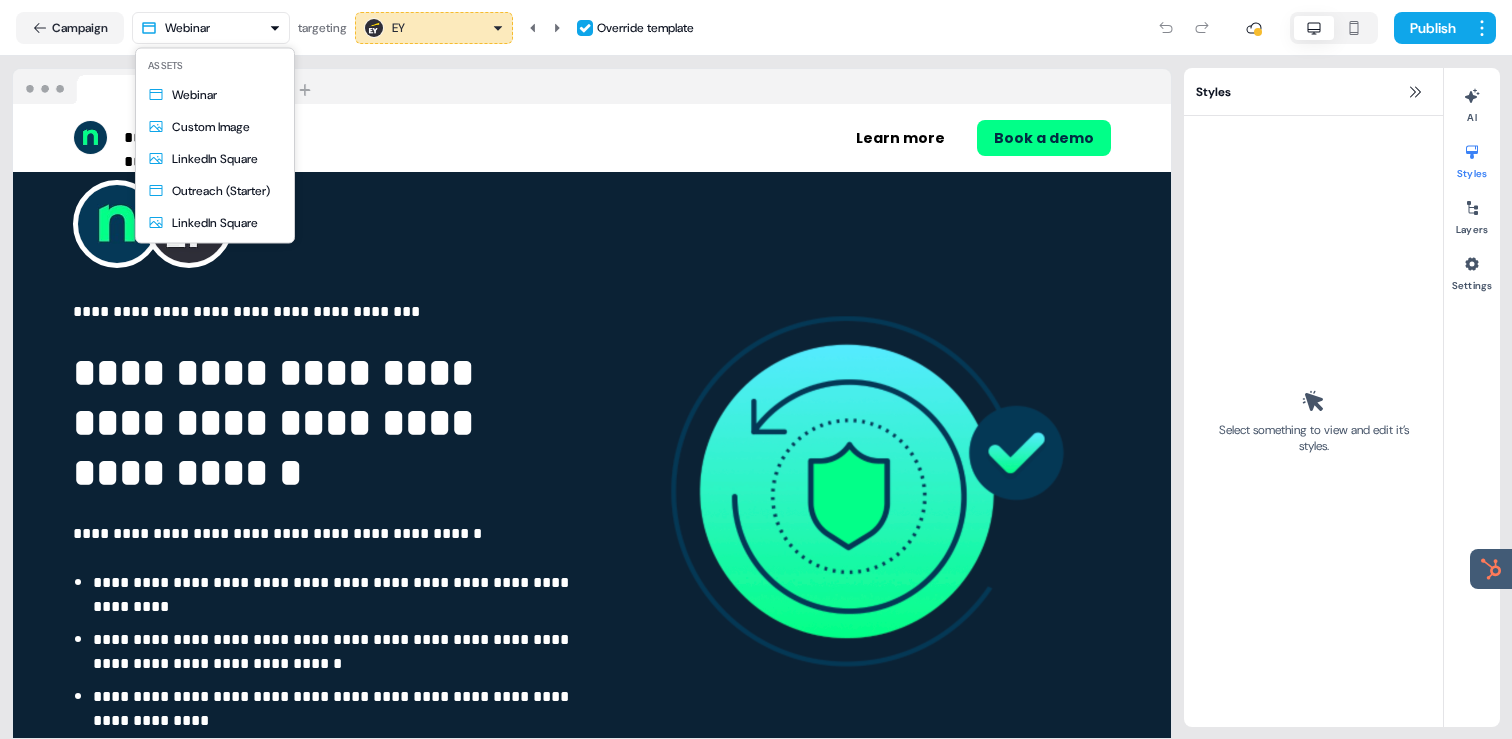 click on "**********" at bounding box center (756, 369) 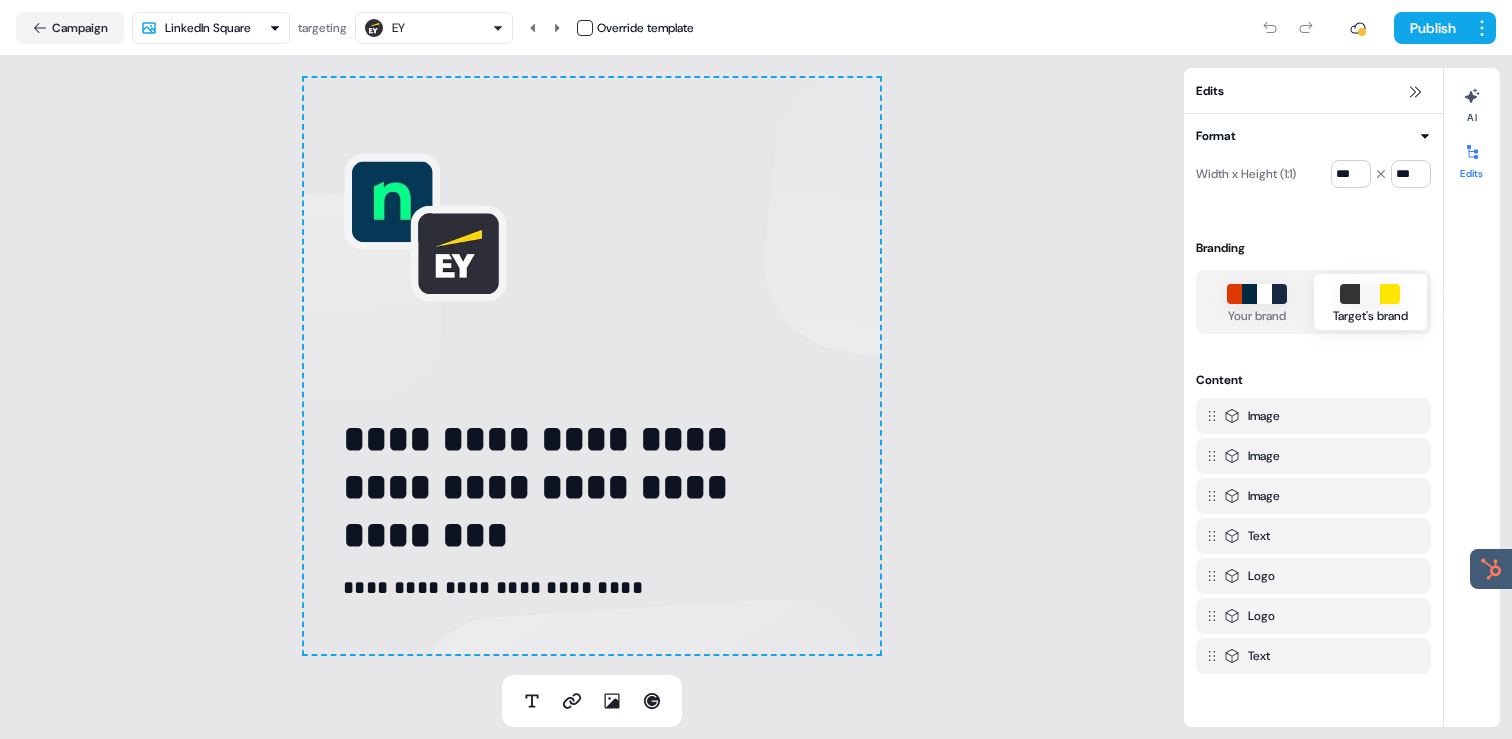click on "**********" at bounding box center (756, 369) 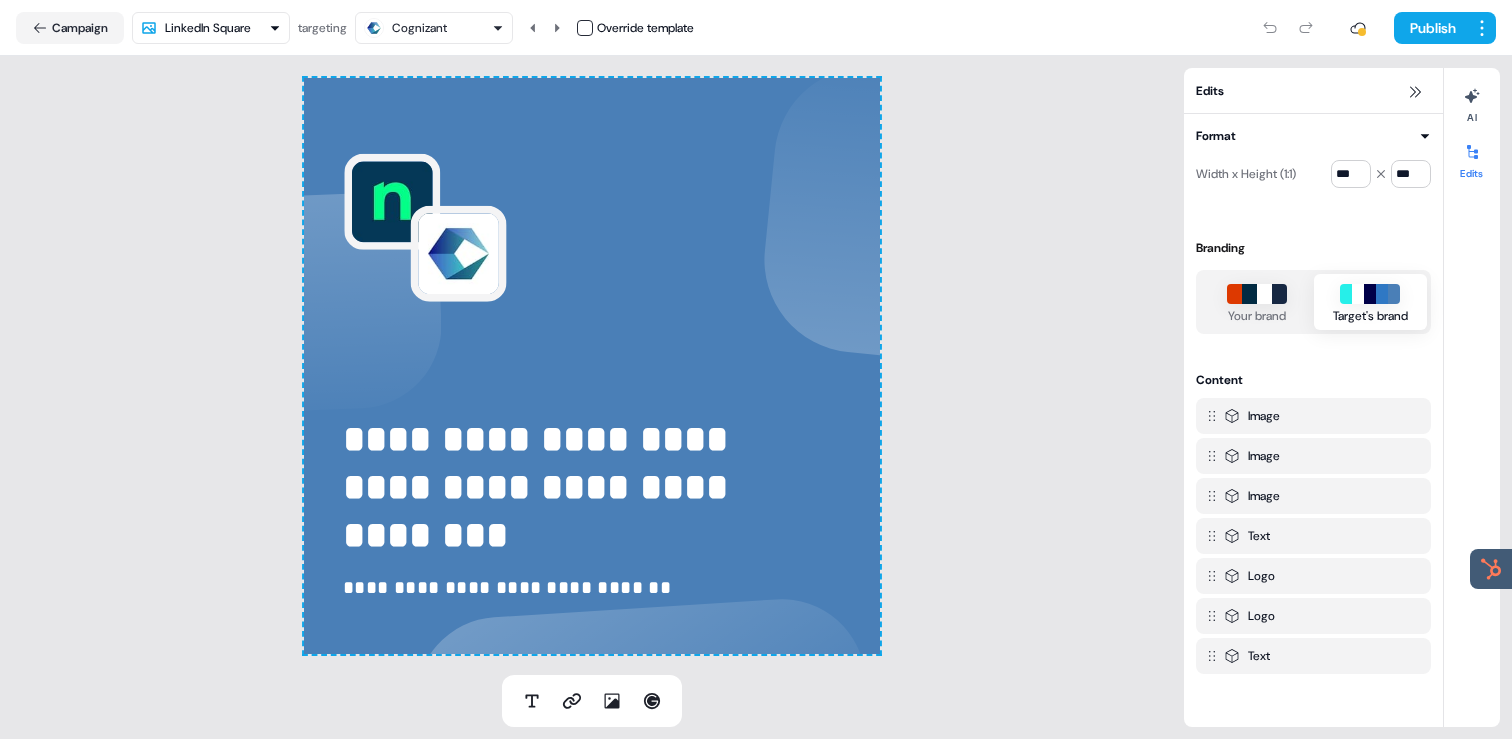 click on "Campaign LinkedIn Square targeting Cognizant Override template Publish" at bounding box center [756, 28] 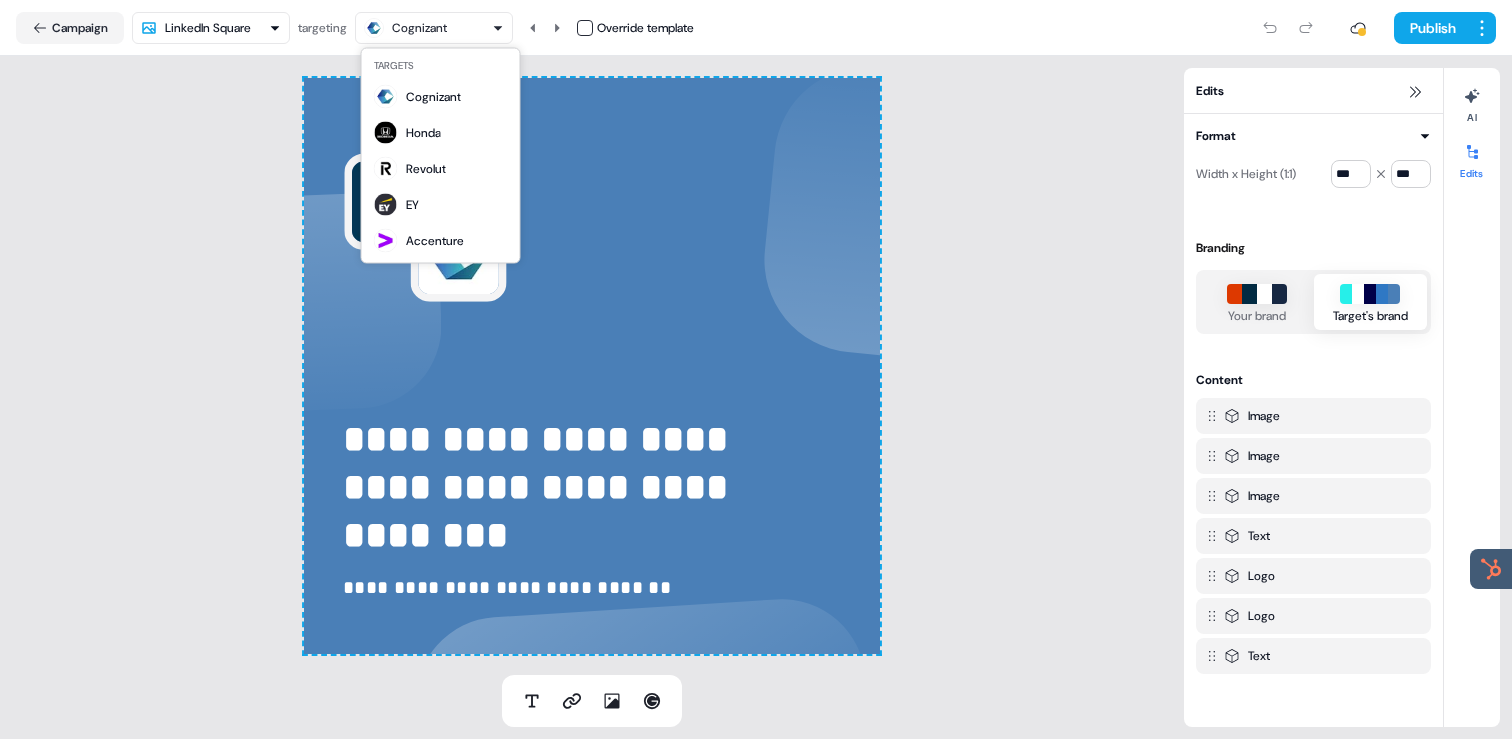 click on "**********" at bounding box center [756, 369] 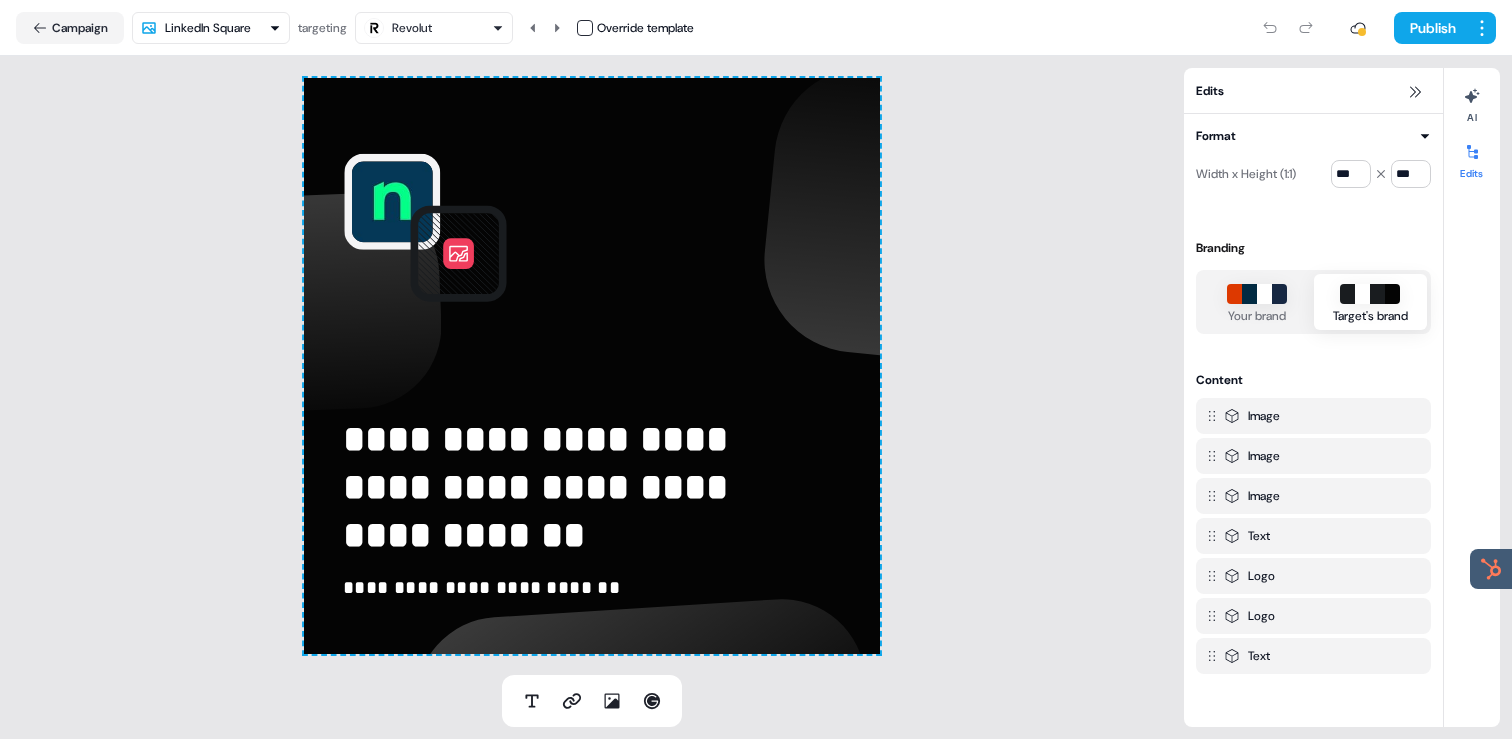click on "**********" at bounding box center [756, 369] 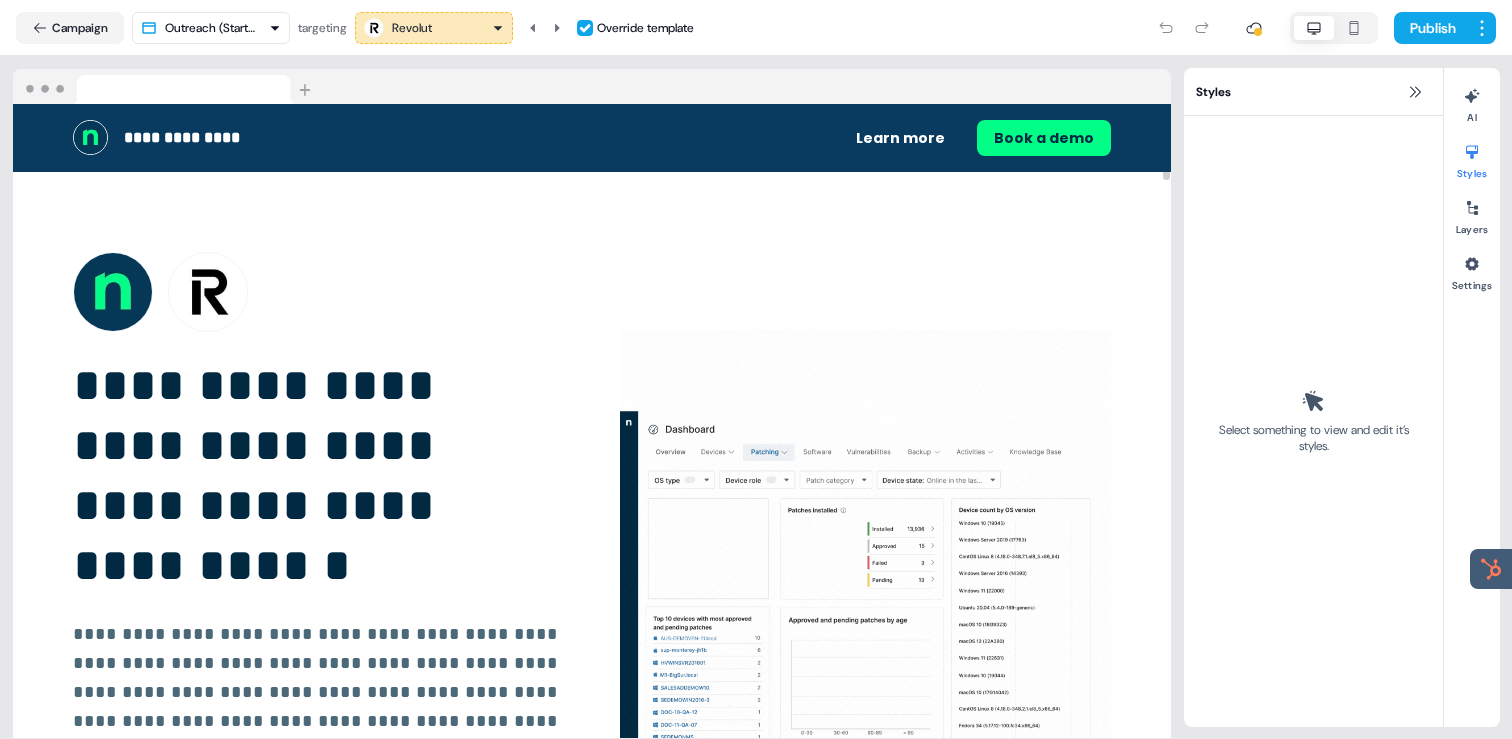 click on "**********" at bounding box center (756, 369) 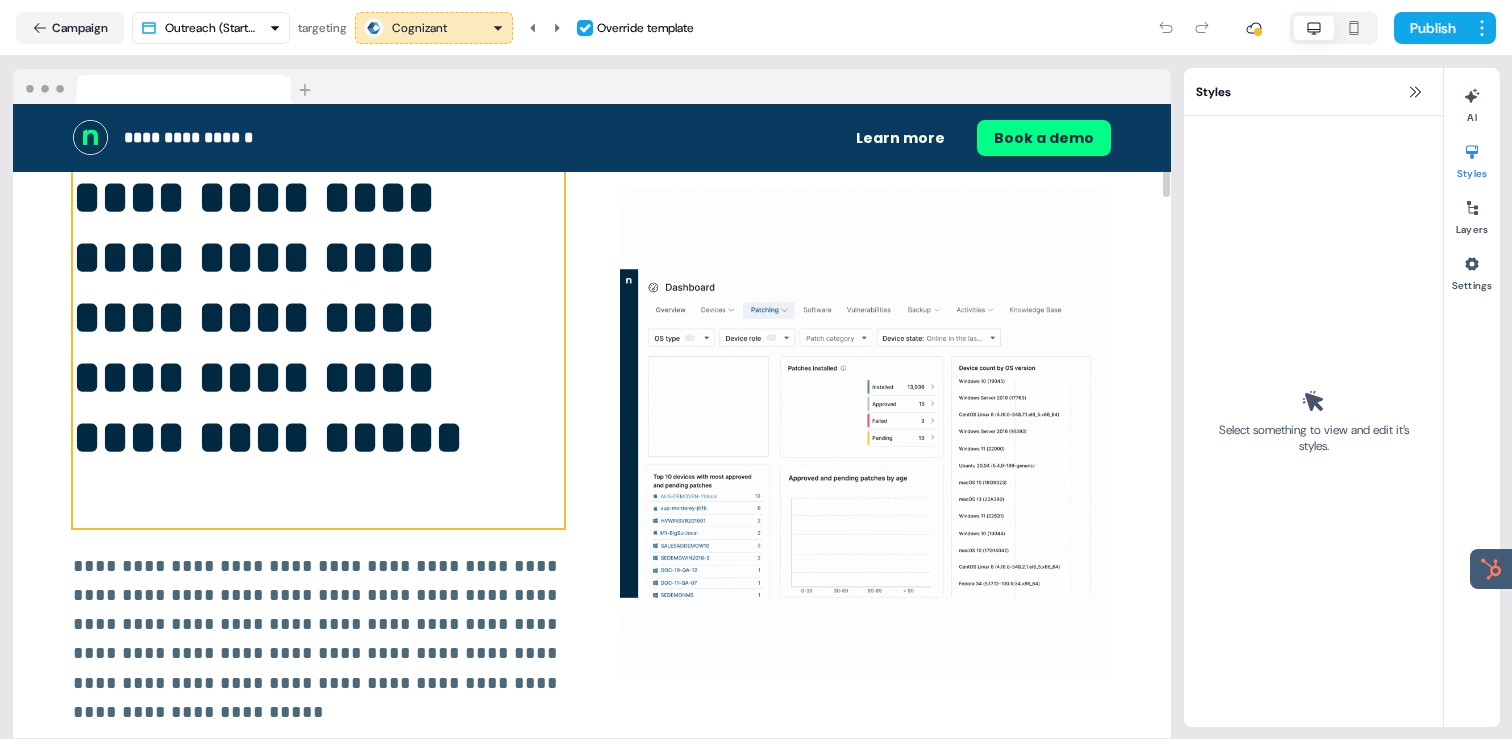 scroll, scrollTop: 174, scrollLeft: 0, axis: vertical 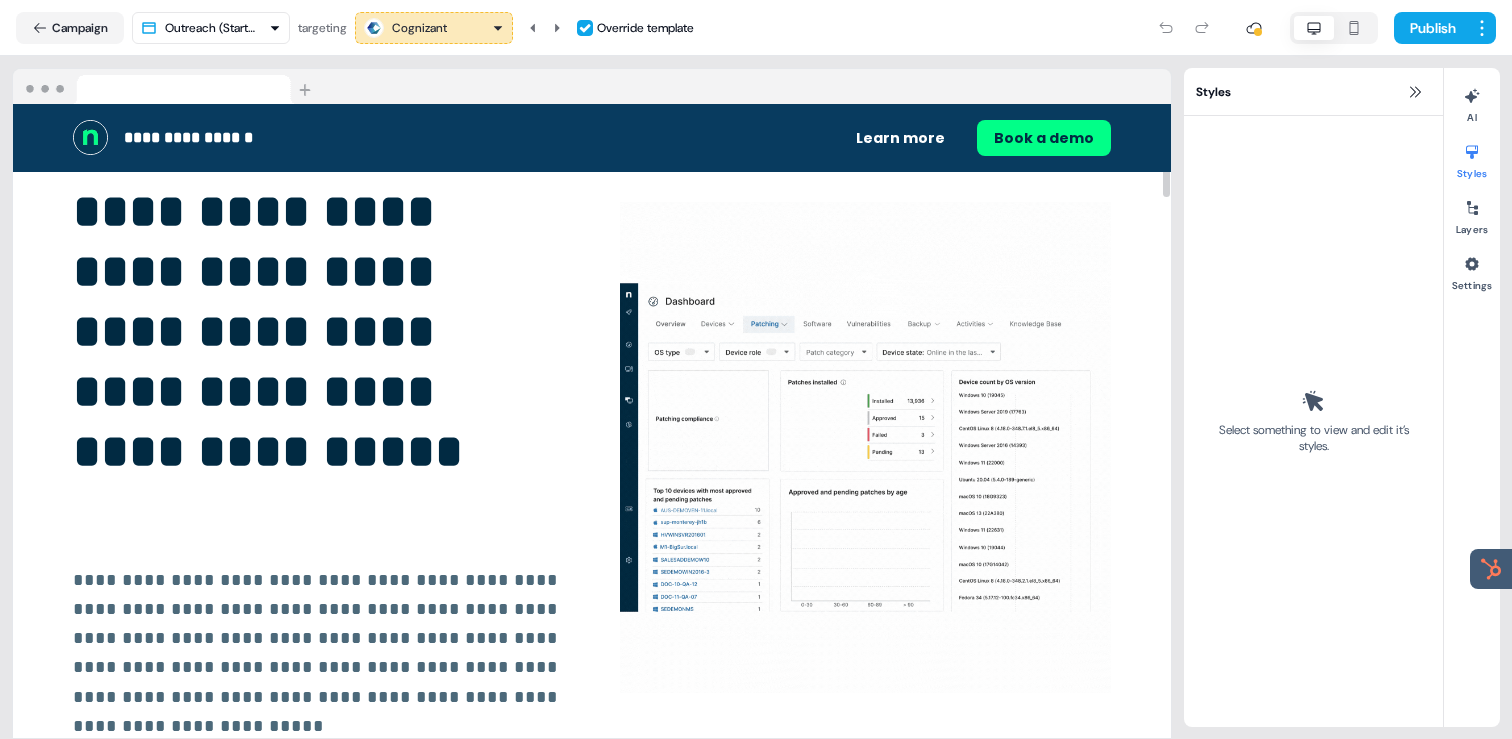 click on "**********" at bounding box center [756, 369] 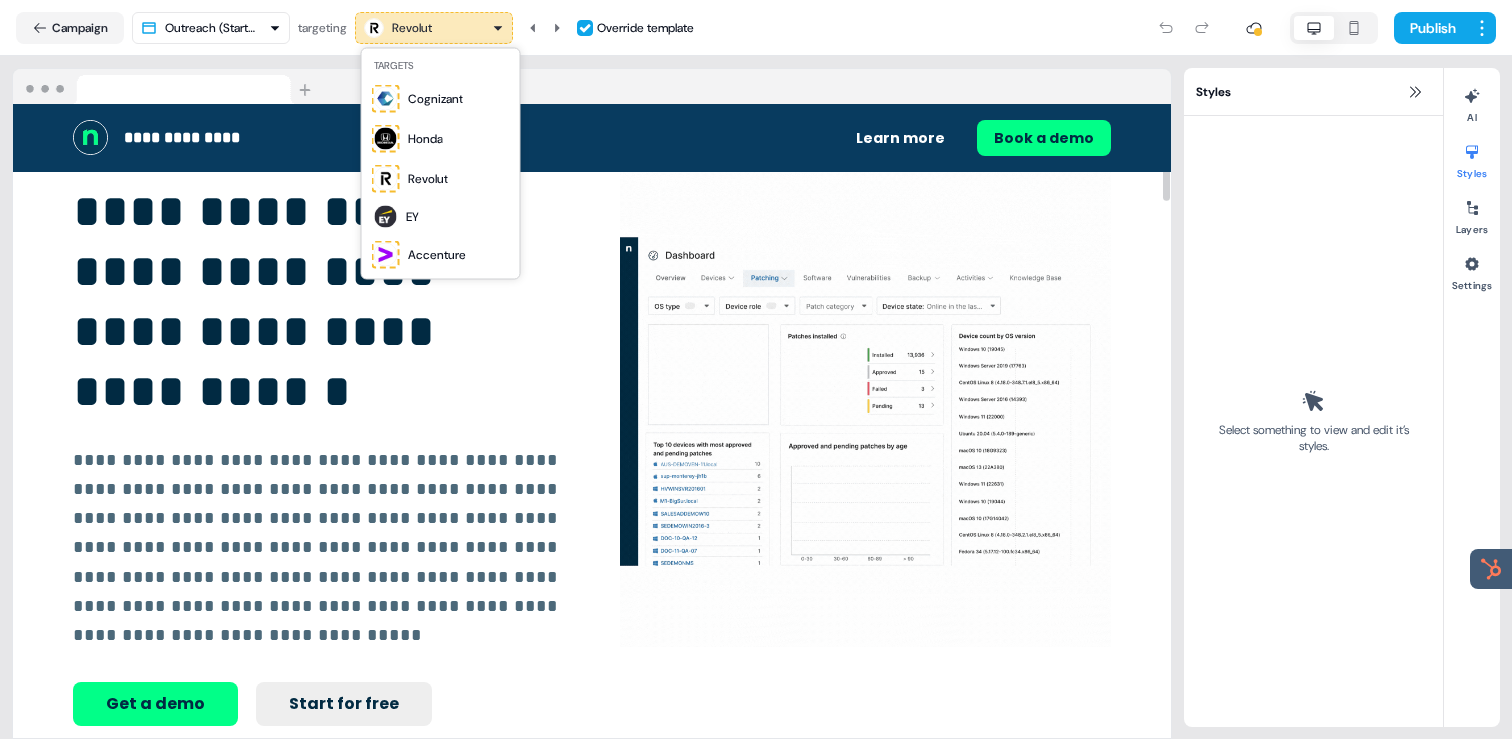 click on "**********" at bounding box center (756, 369) 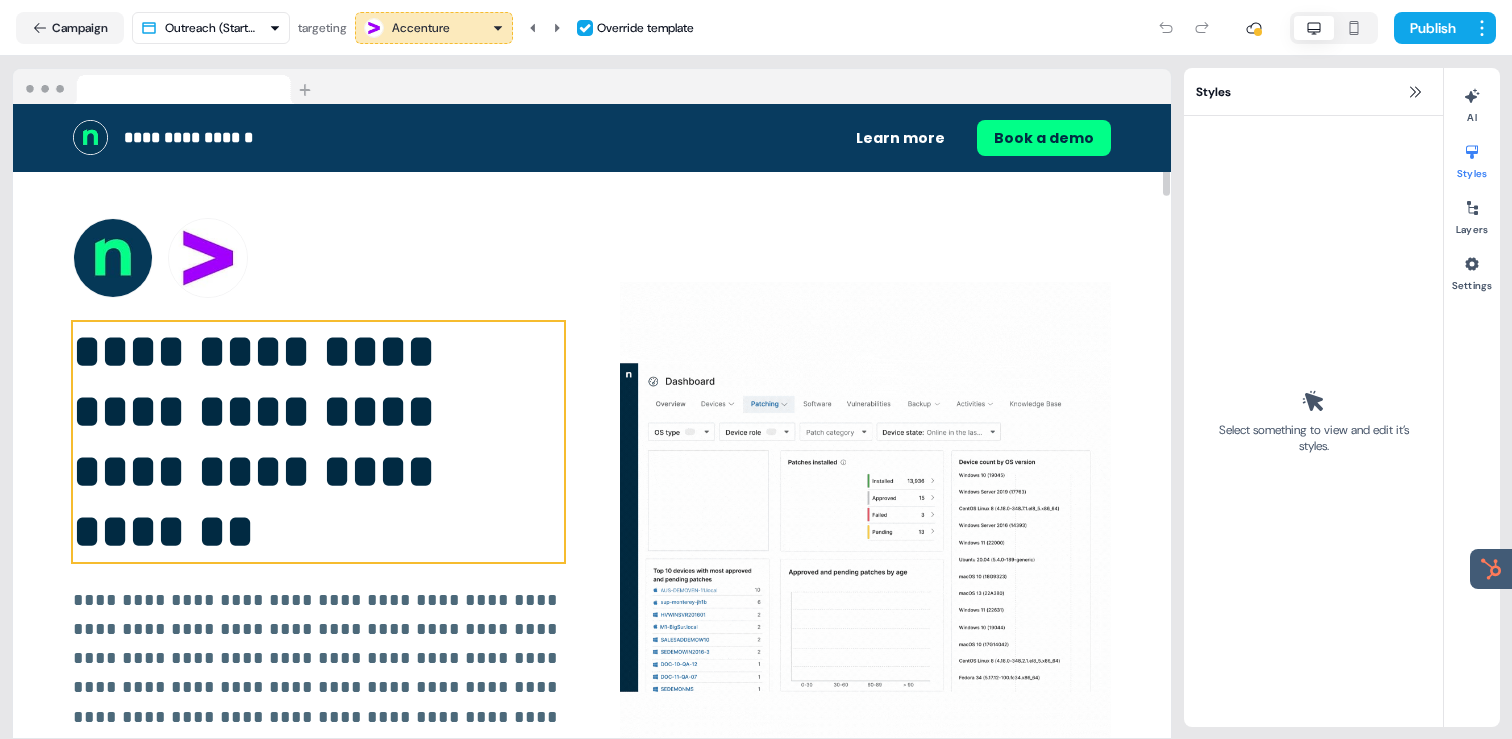 scroll, scrollTop: 27, scrollLeft: 0, axis: vertical 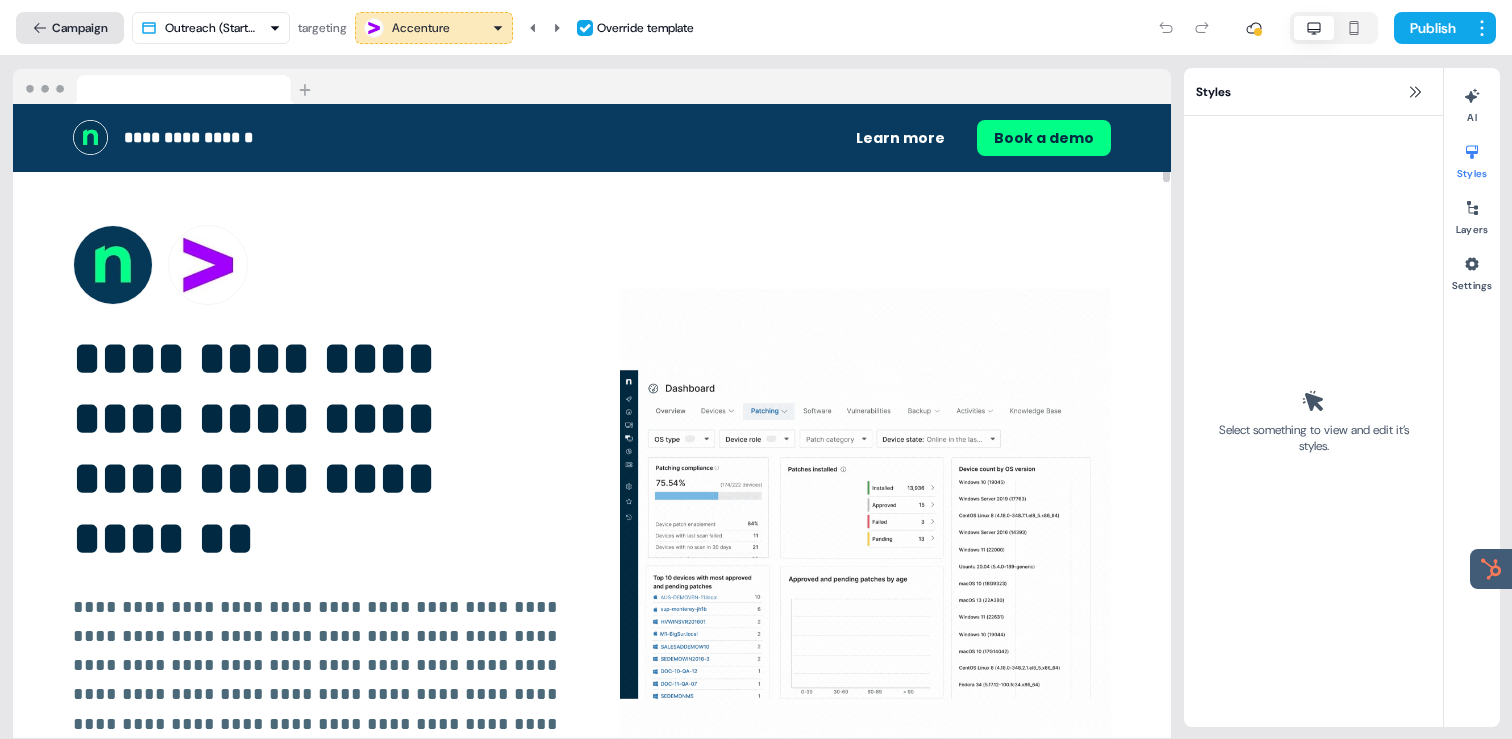 click on "Campaign" at bounding box center (70, 28) 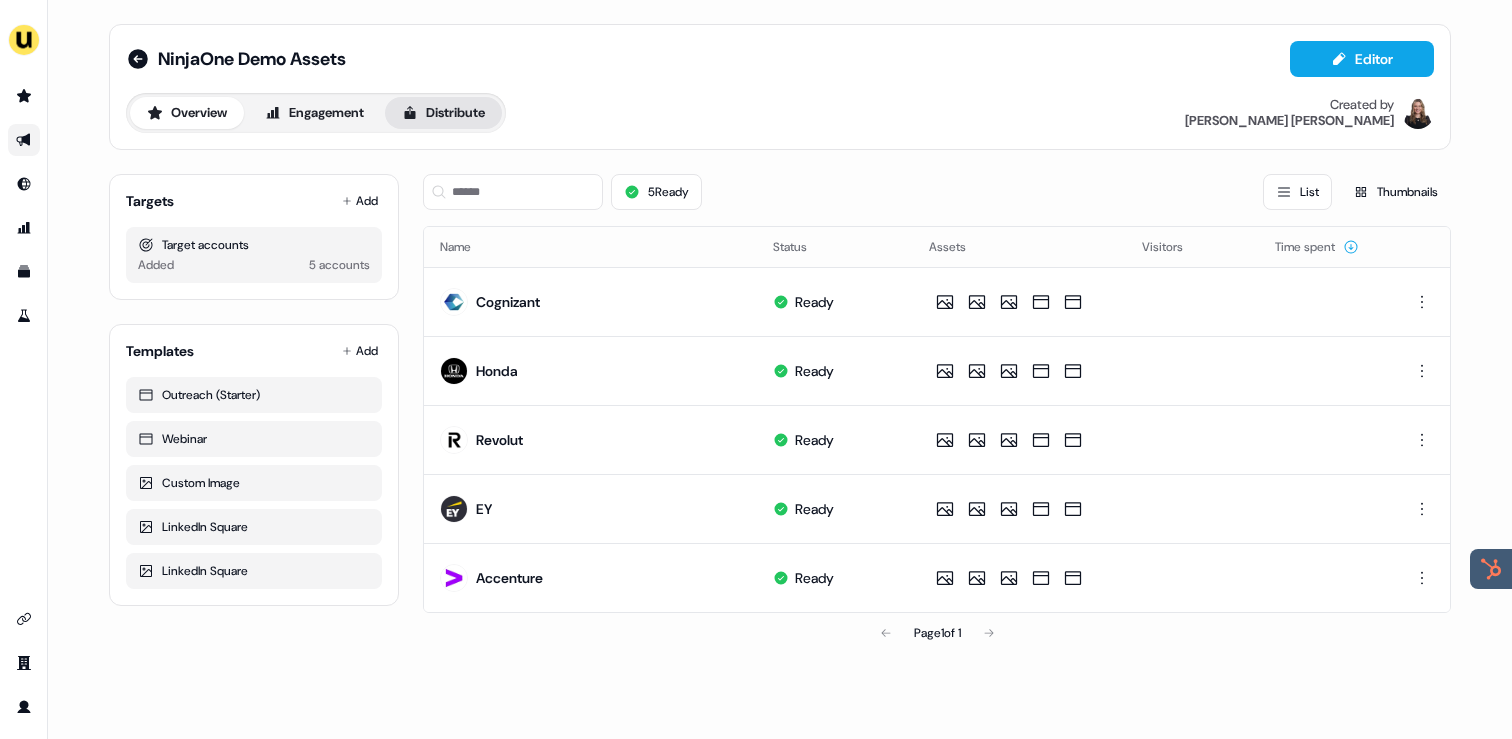 click on "Distribute" at bounding box center (443, 113) 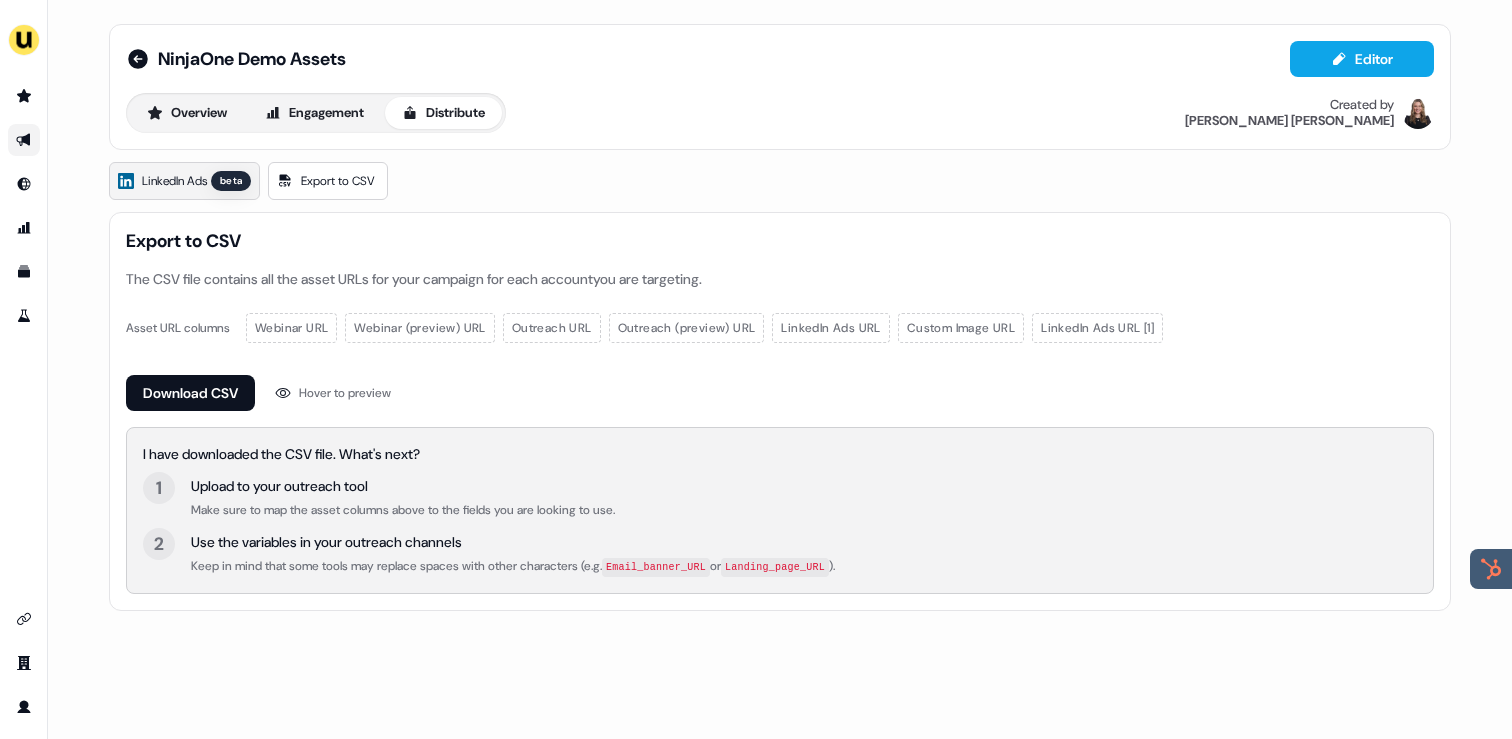 click on "beta" at bounding box center (231, 181) 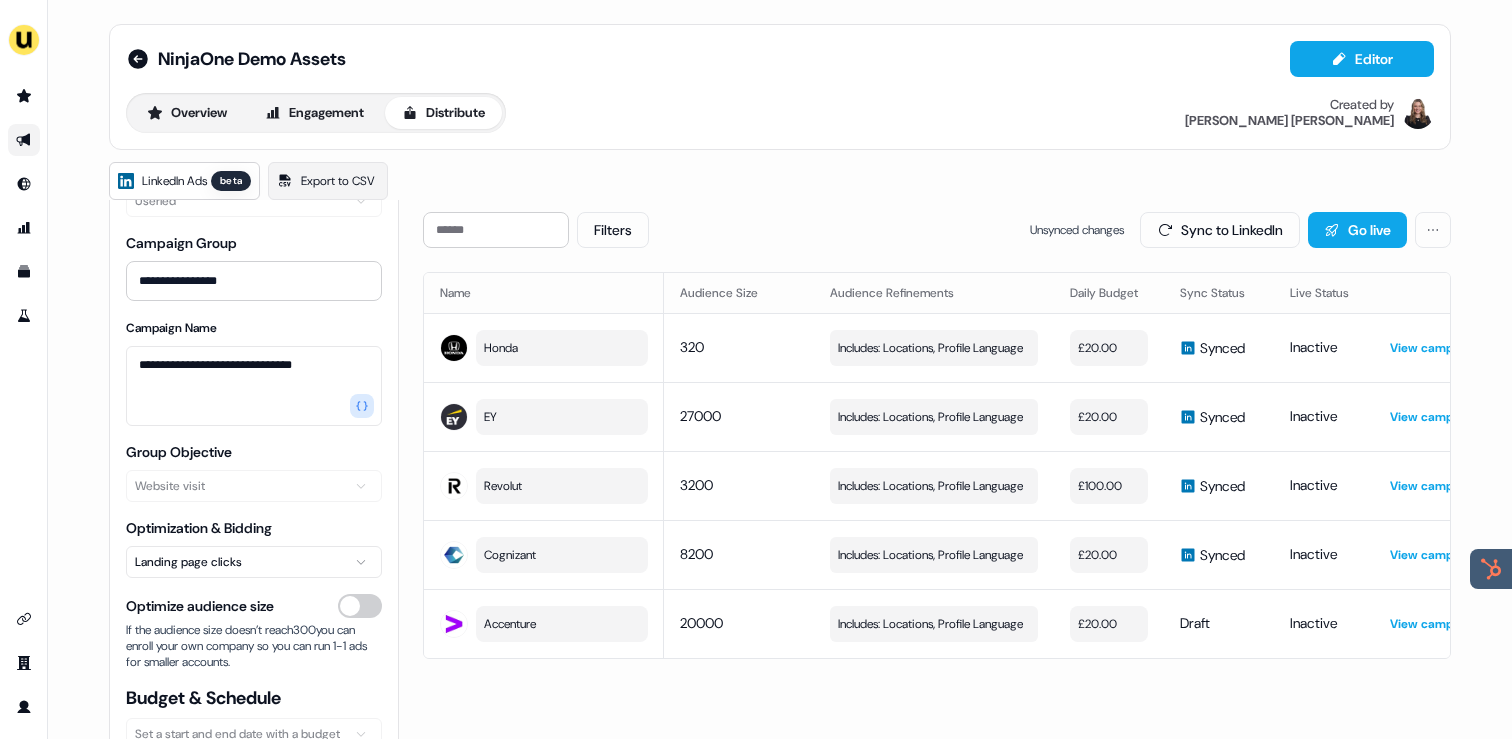scroll, scrollTop: 137, scrollLeft: 0, axis: vertical 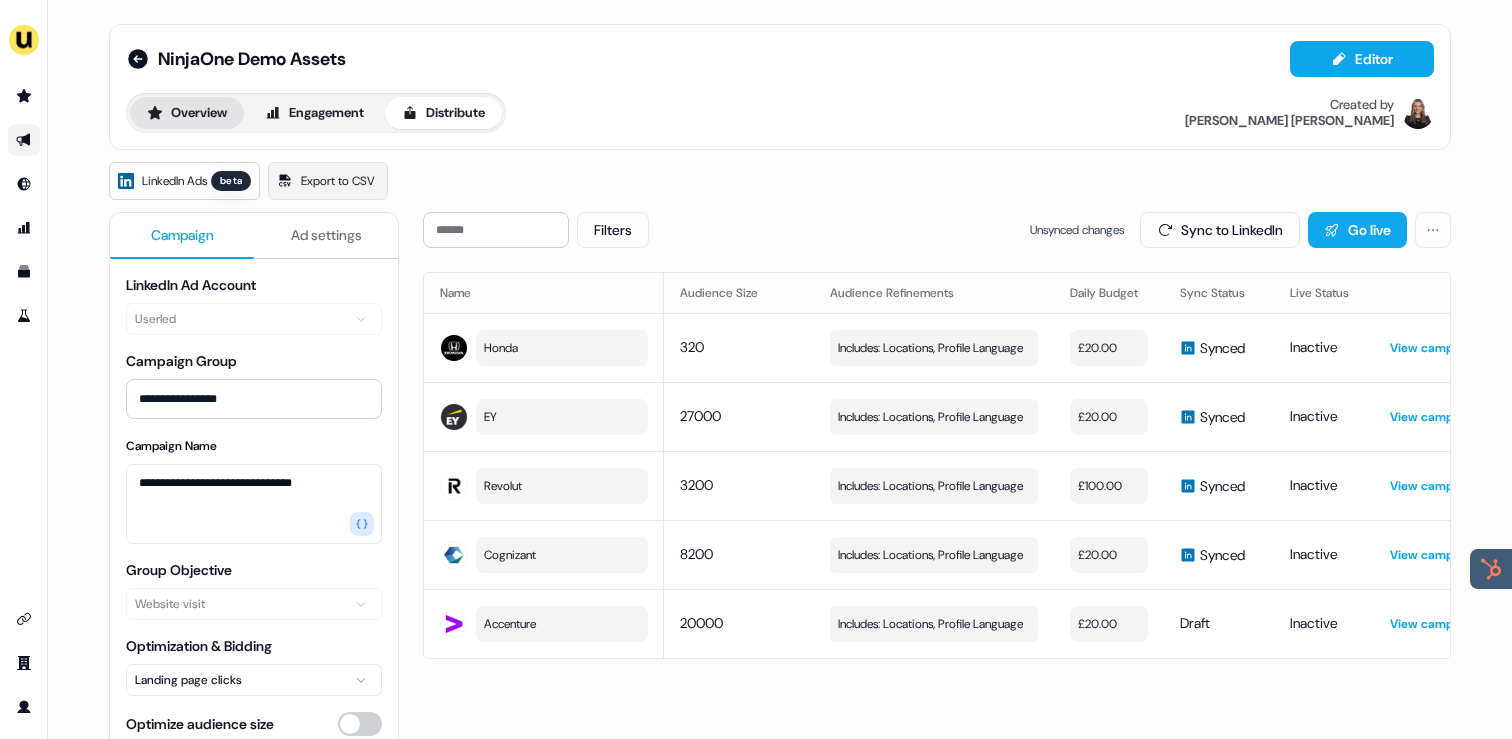 click on "Overview" at bounding box center (187, 113) 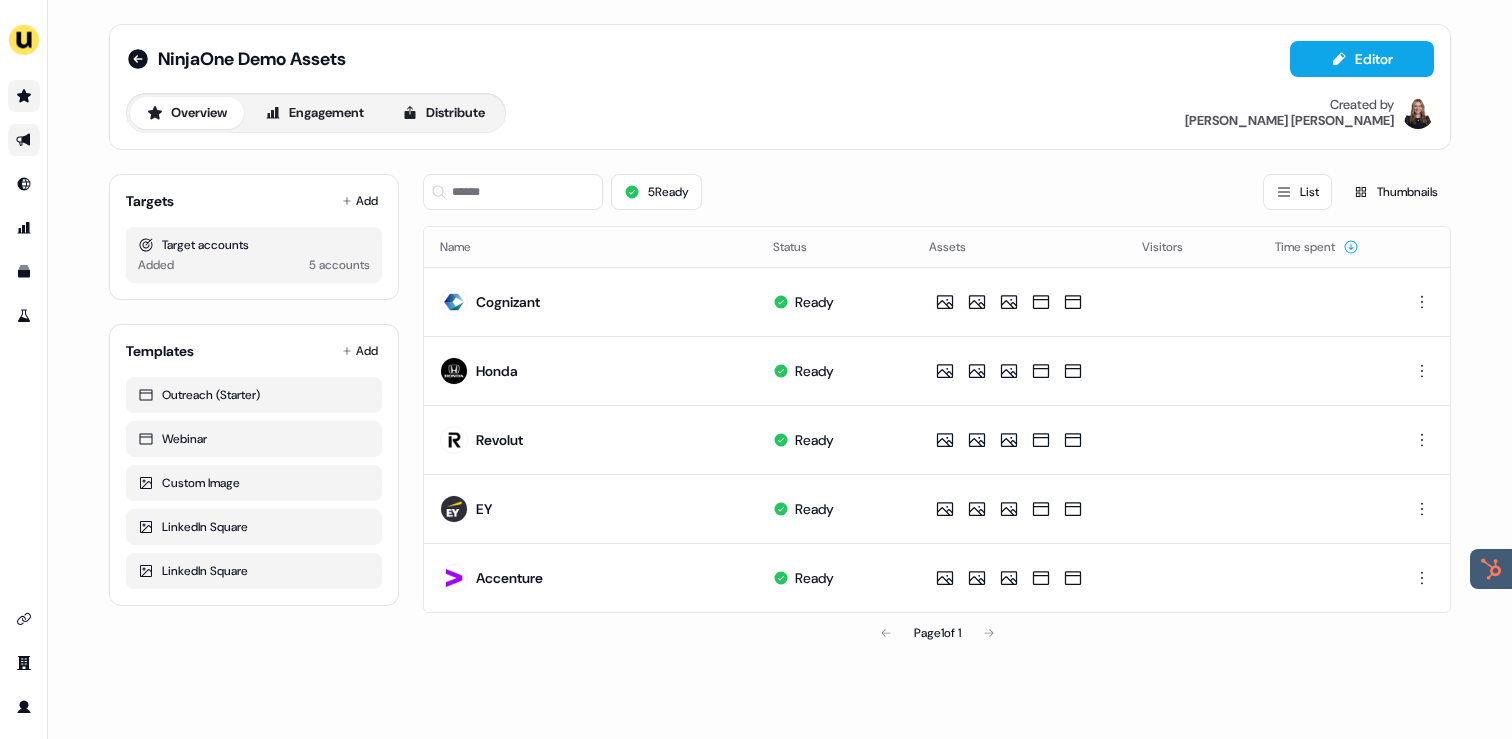 click 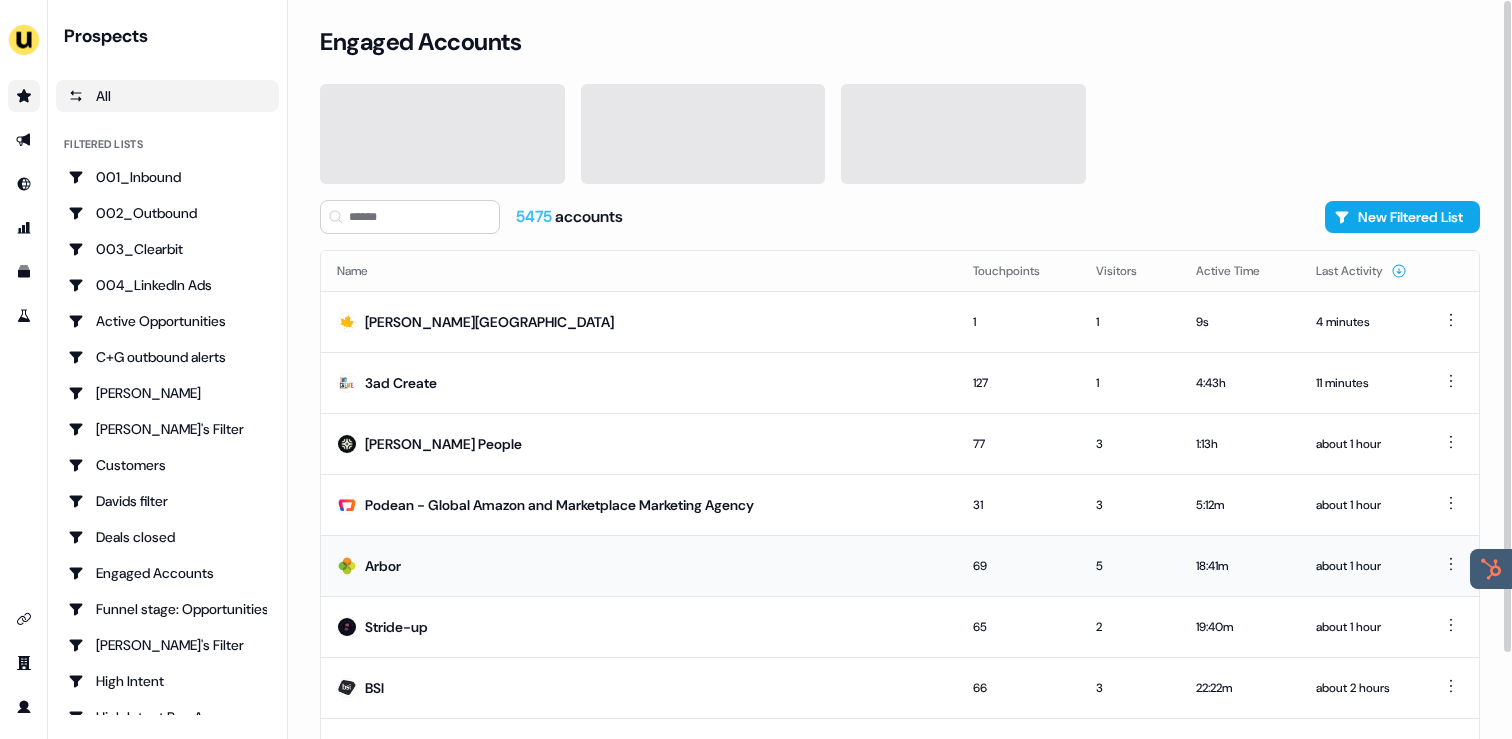 click on "Arbor" at bounding box center [639, 565] 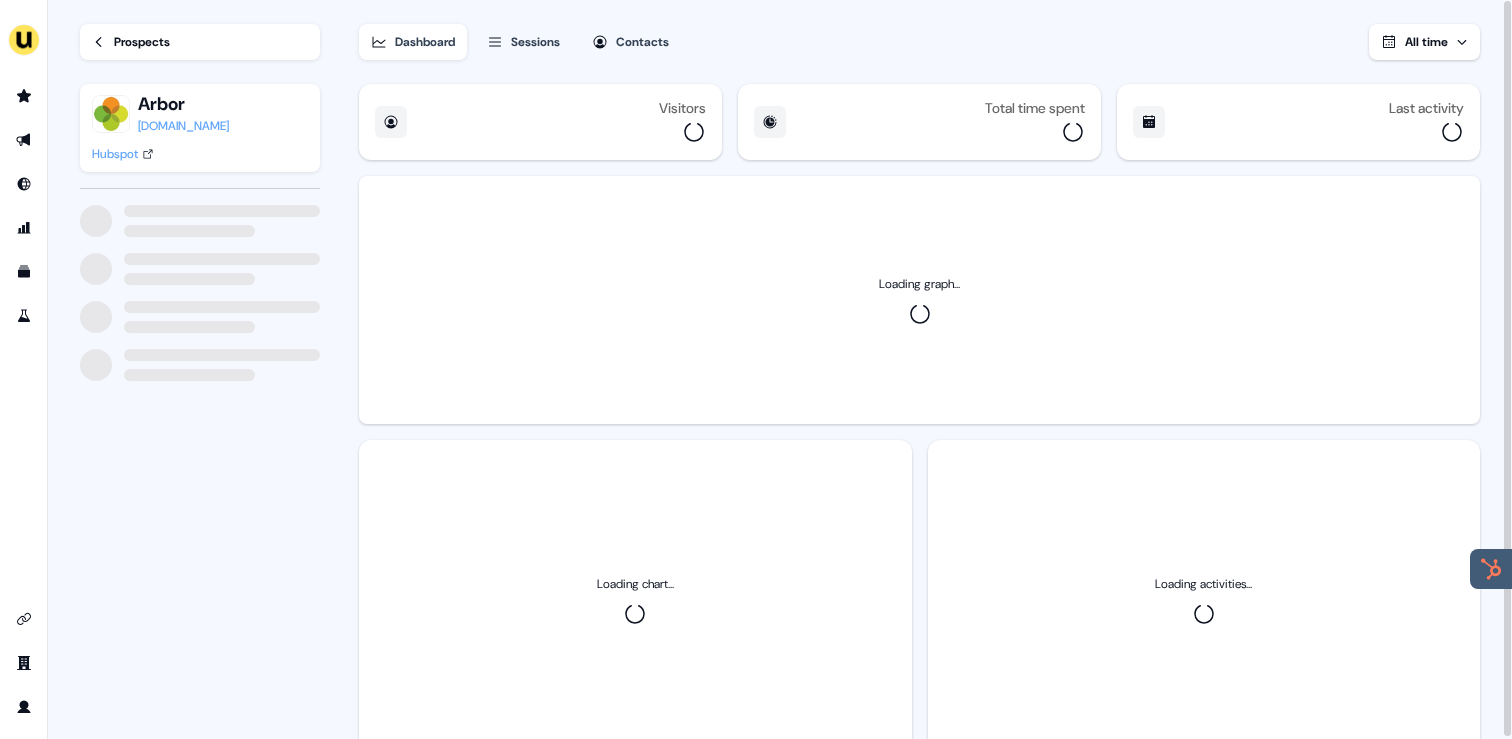 click on "Sessions" at bounding box center (535, 42) 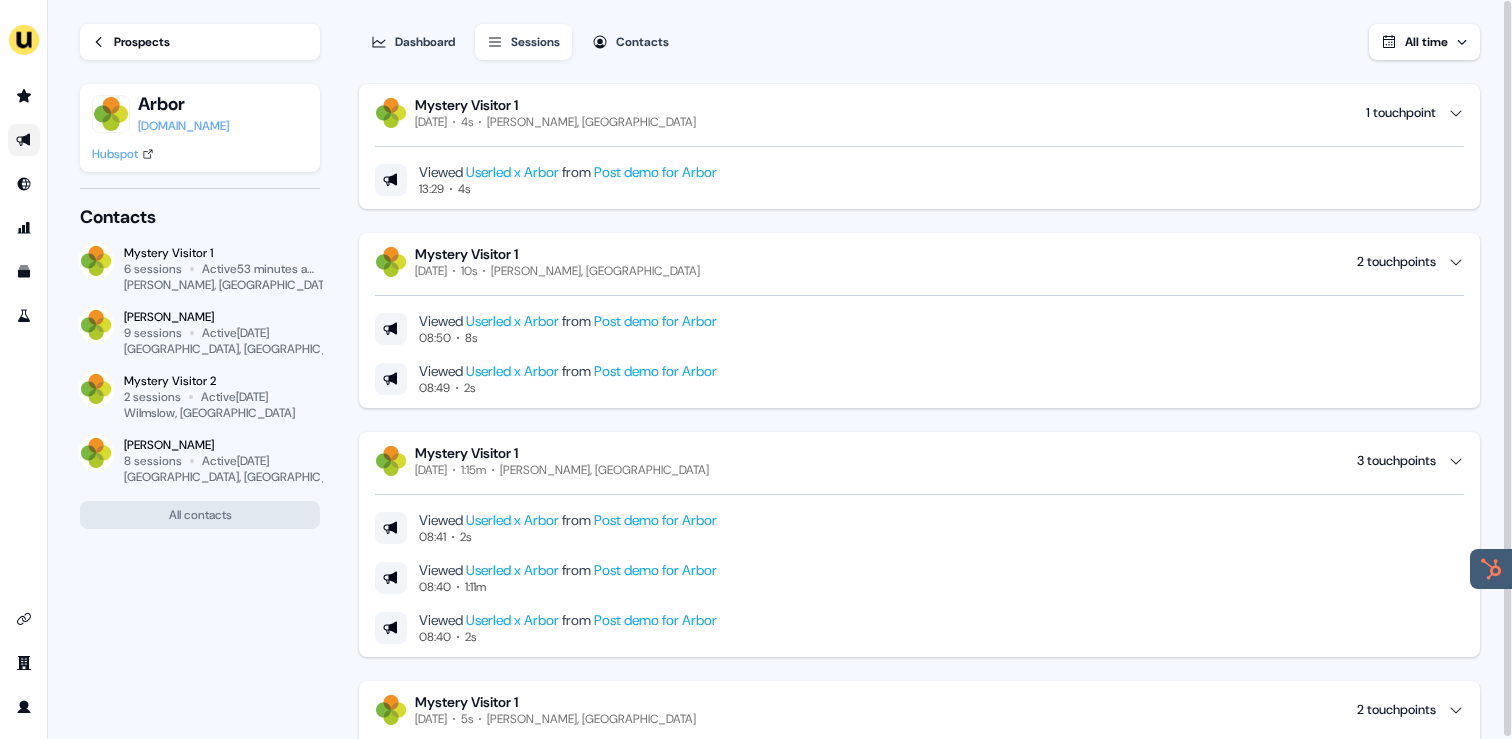 click at bounding box center (24, 140) 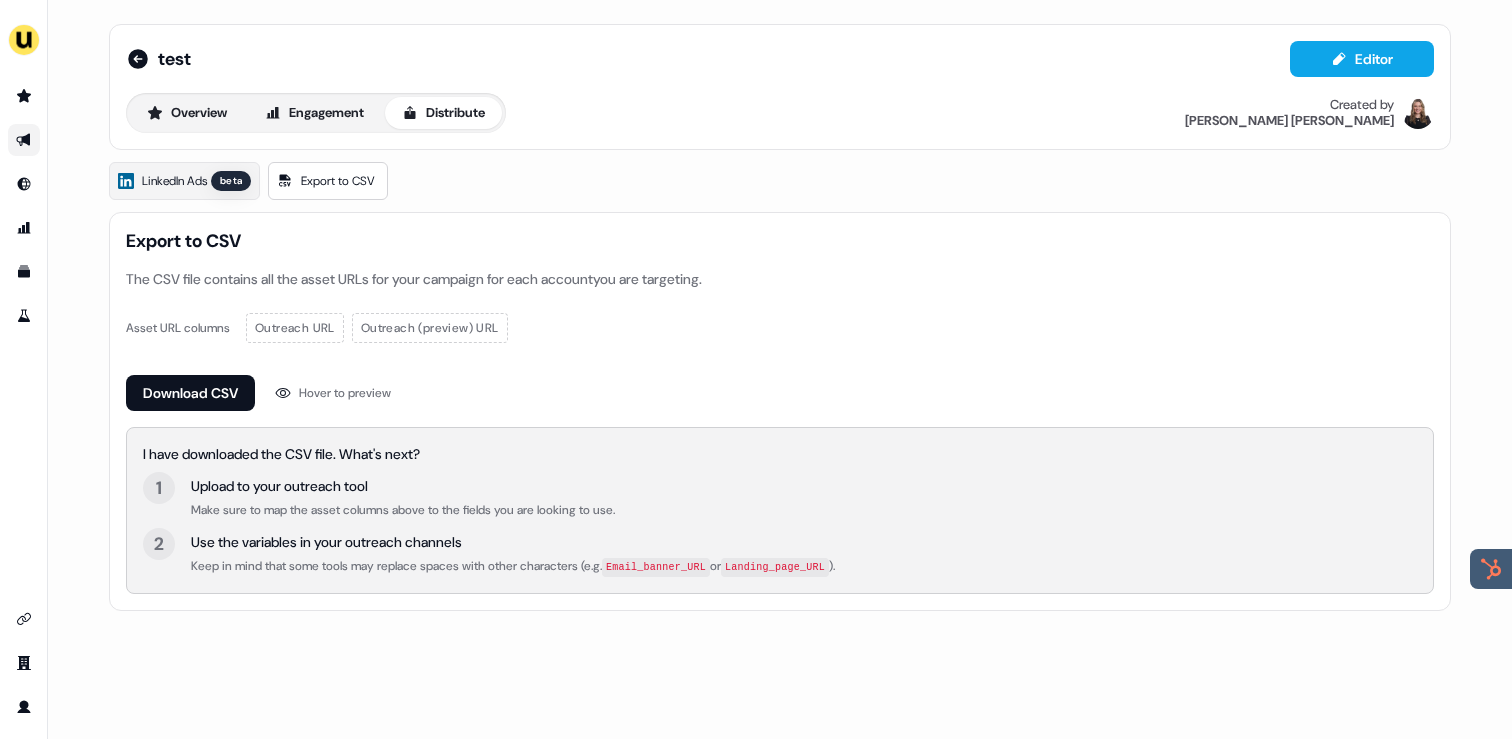 scroll, scrollTop: 0, scrollLeft: 0, axis: both 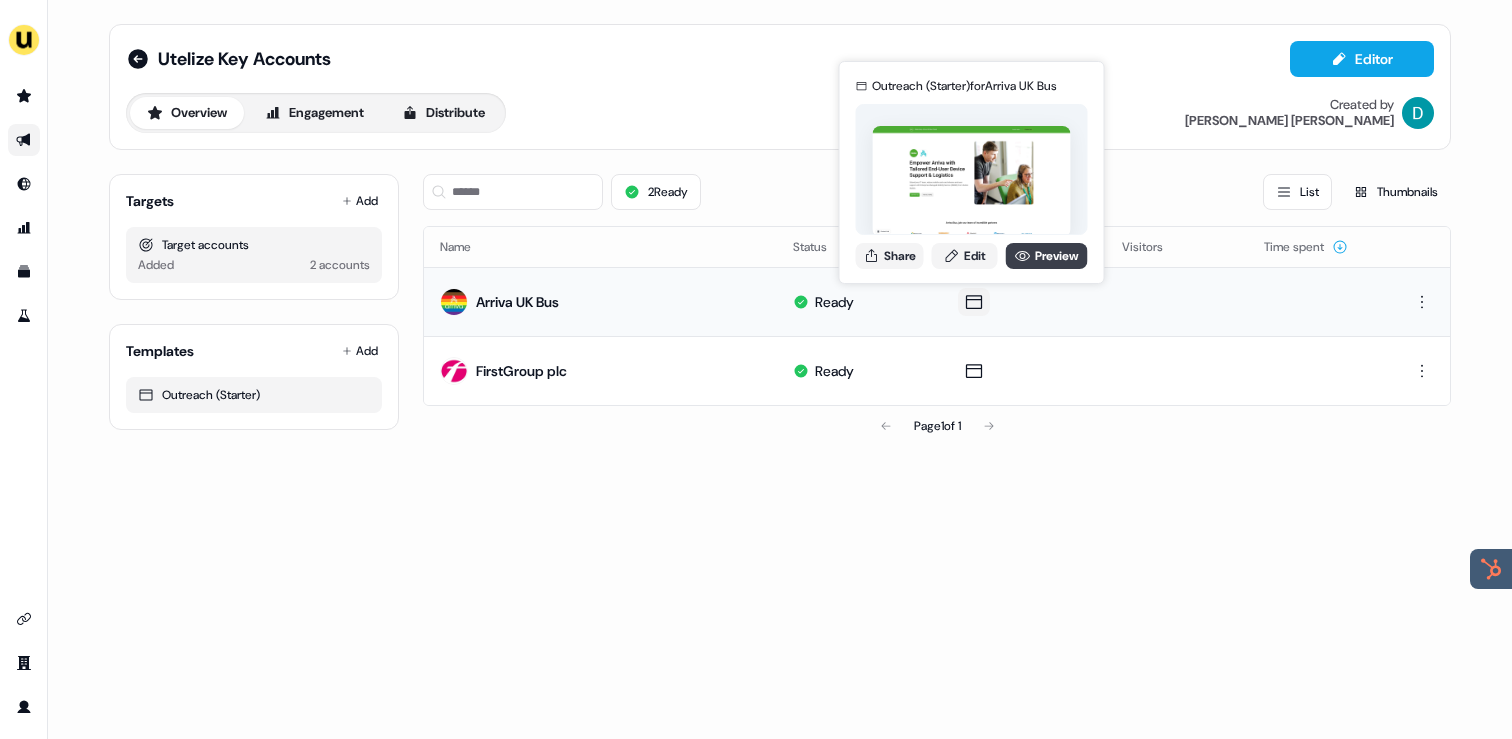 click on "Preview" at bounding box center (1047, 256) 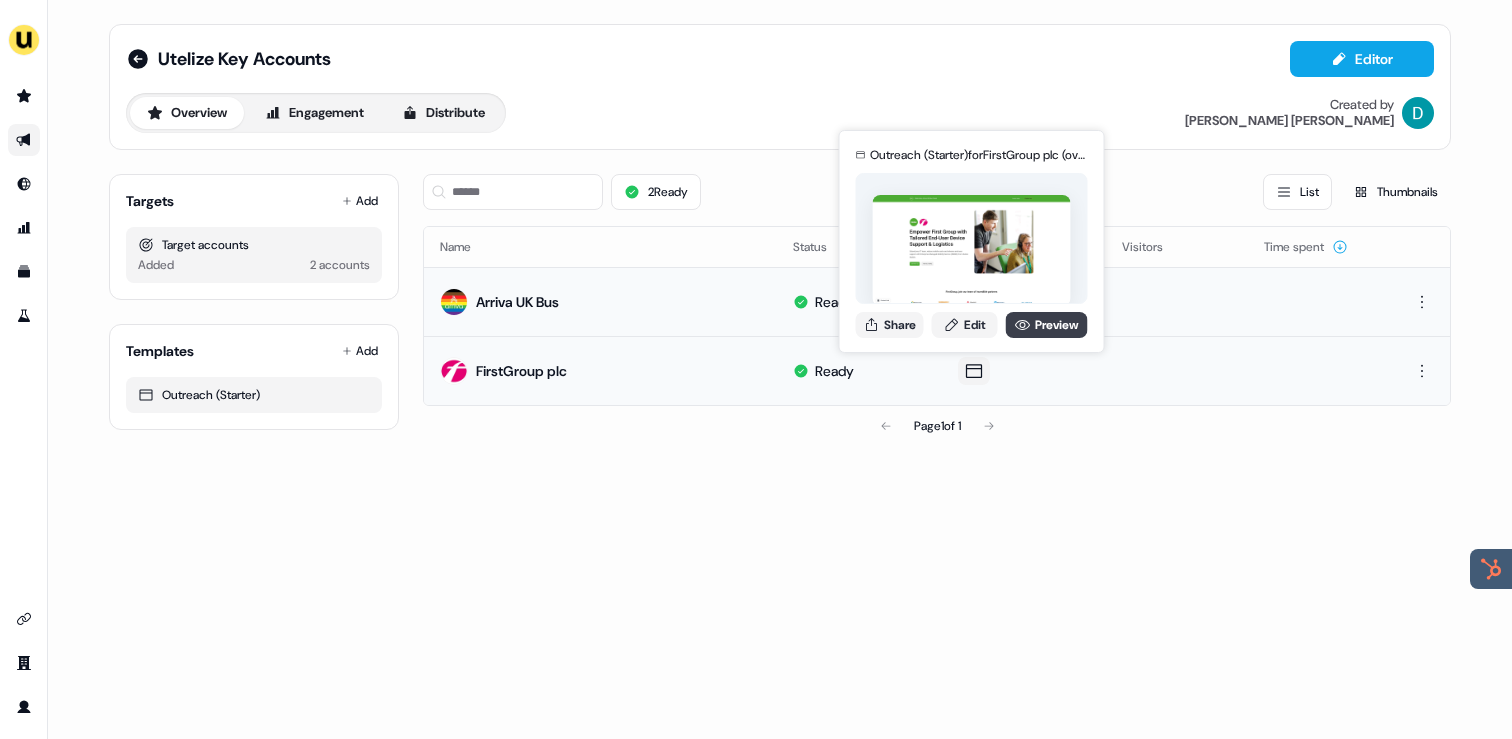 click on "Preview" at bounding box center (1047, 325) 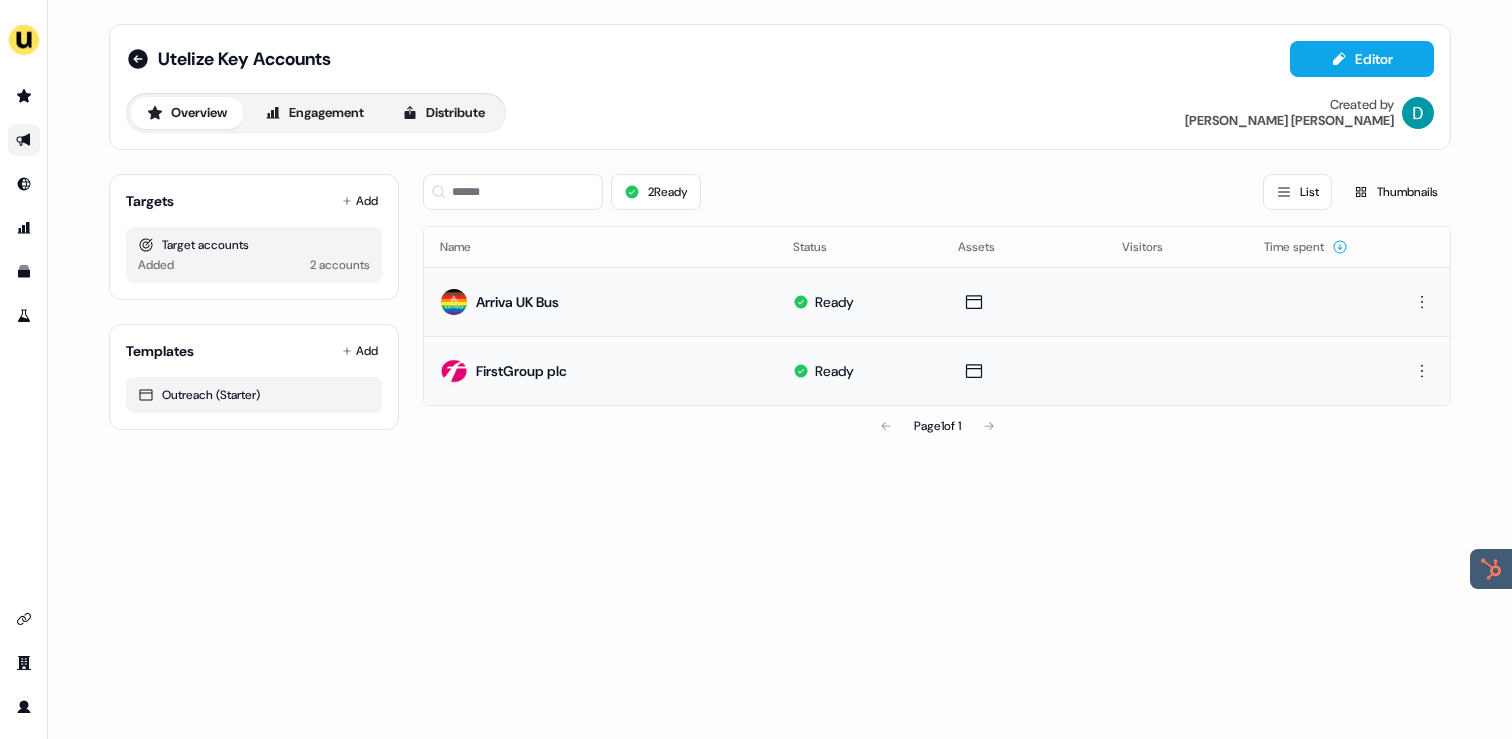click on "Templates Add Outreach (Starter)" at bounding box center [254, 377] 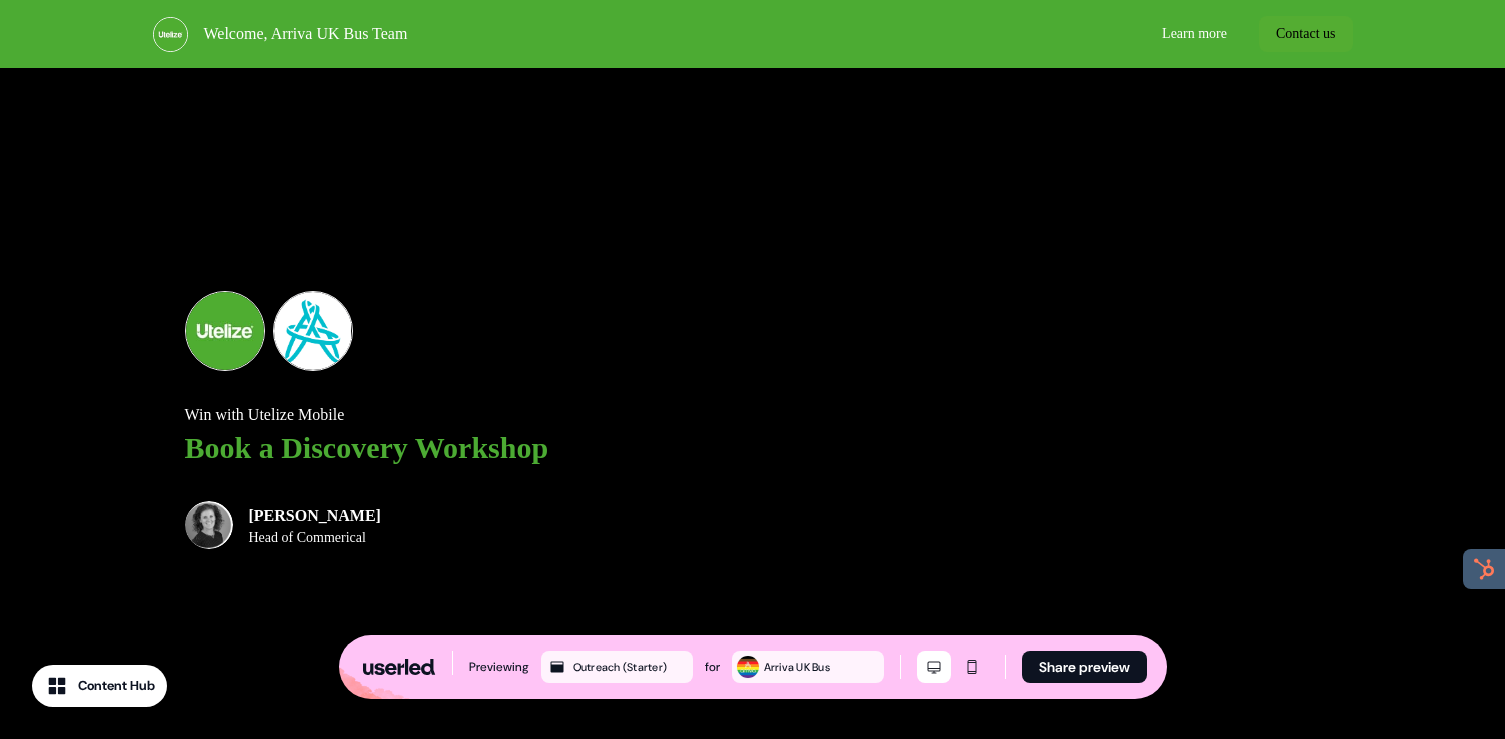 scroll, scrollTop: 4001, scrollLeft: 0, axis: vertical 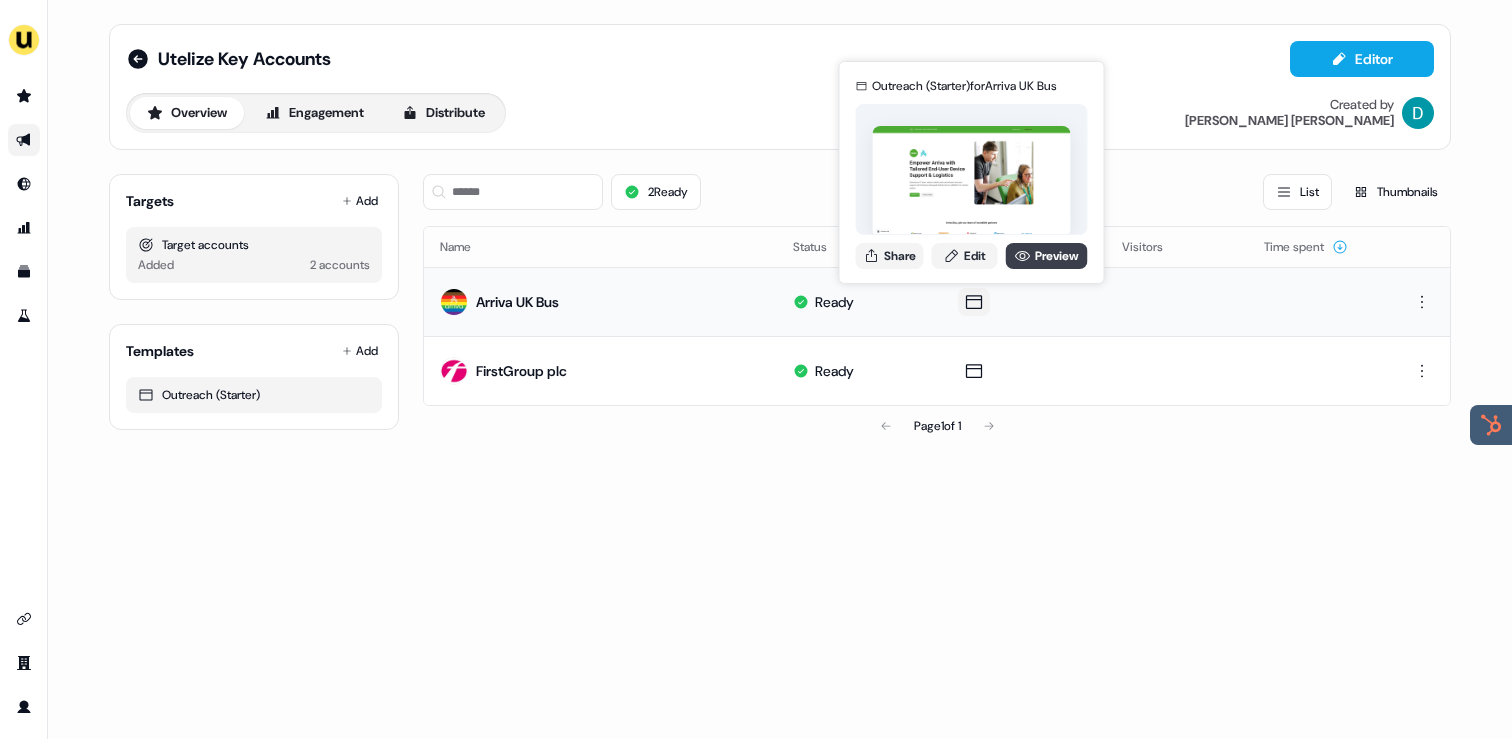 click on "Preview" at bounding box center [1047, 256] 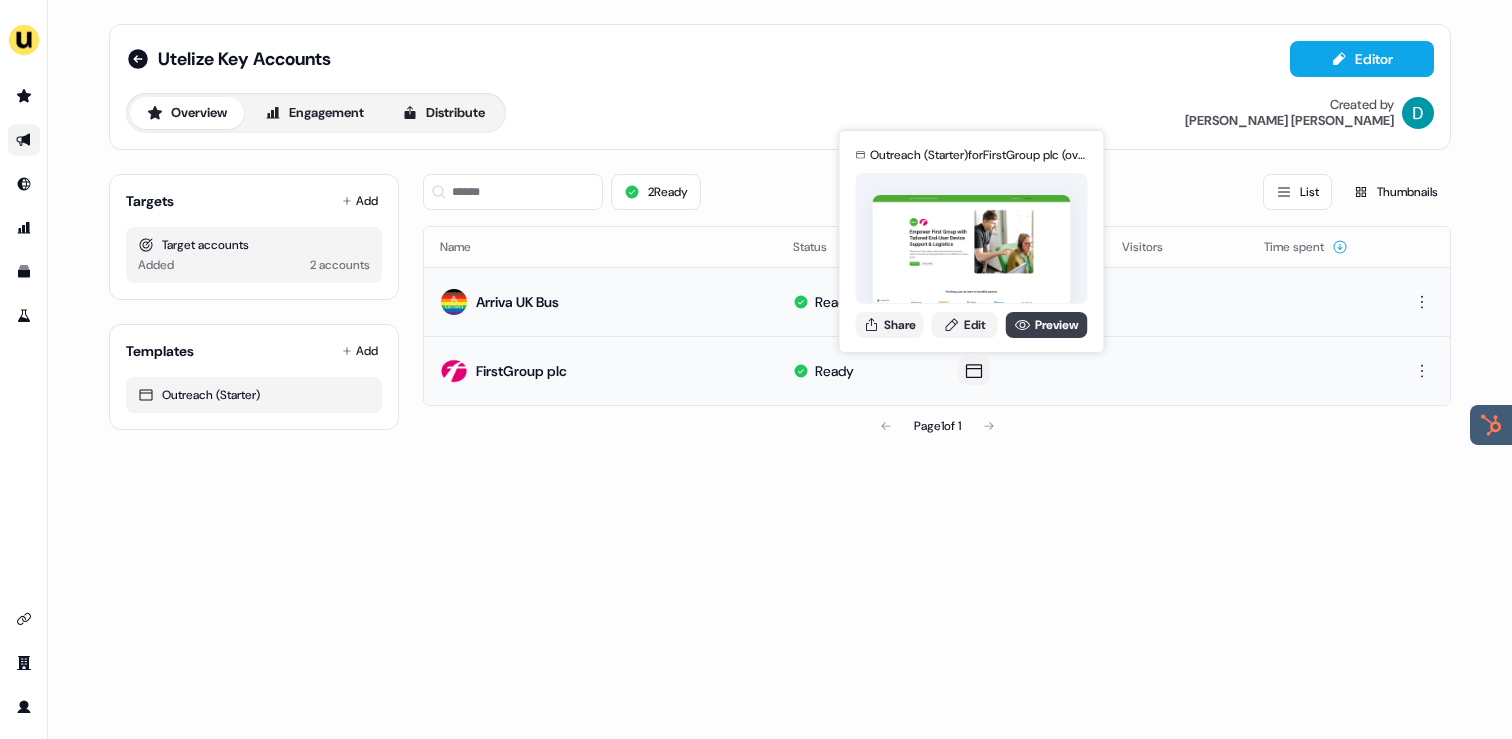 click on "Preview" at bounding box center (1047, 325) 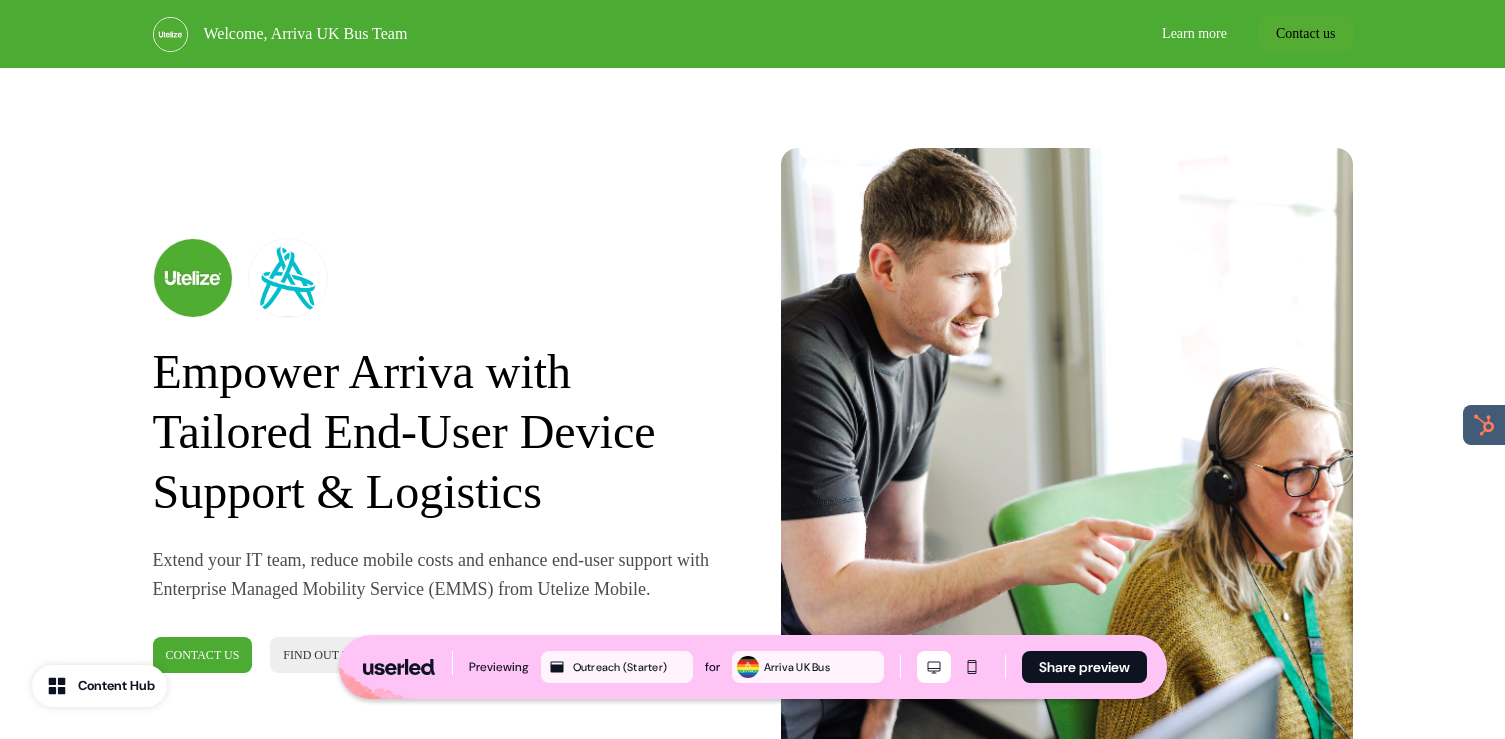 scroll, scrollTop: 0, scrollLeft: 0, axis: both 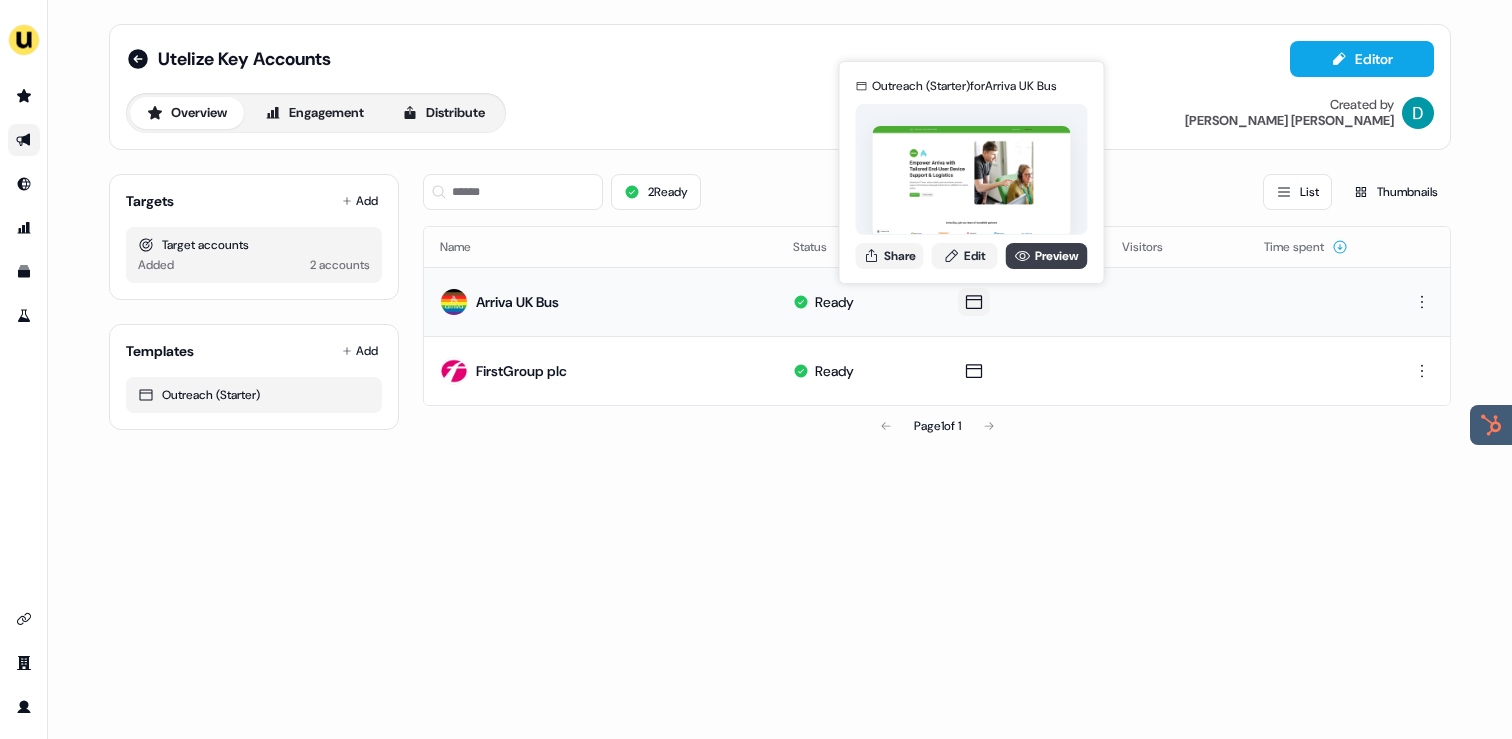 click on "Preview" at bounding box center (1047, 256) 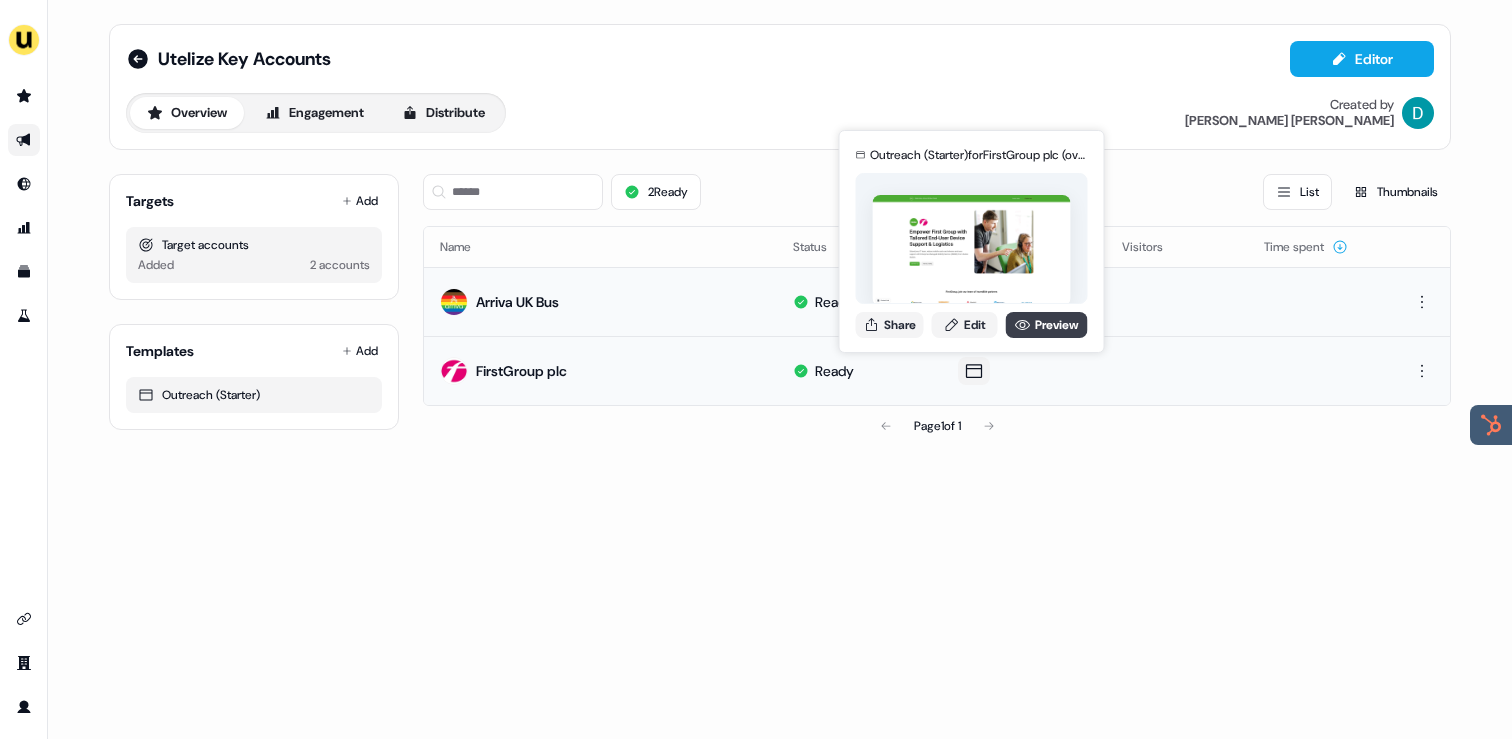 click on "Preview" at bounding box center [1047, 325] 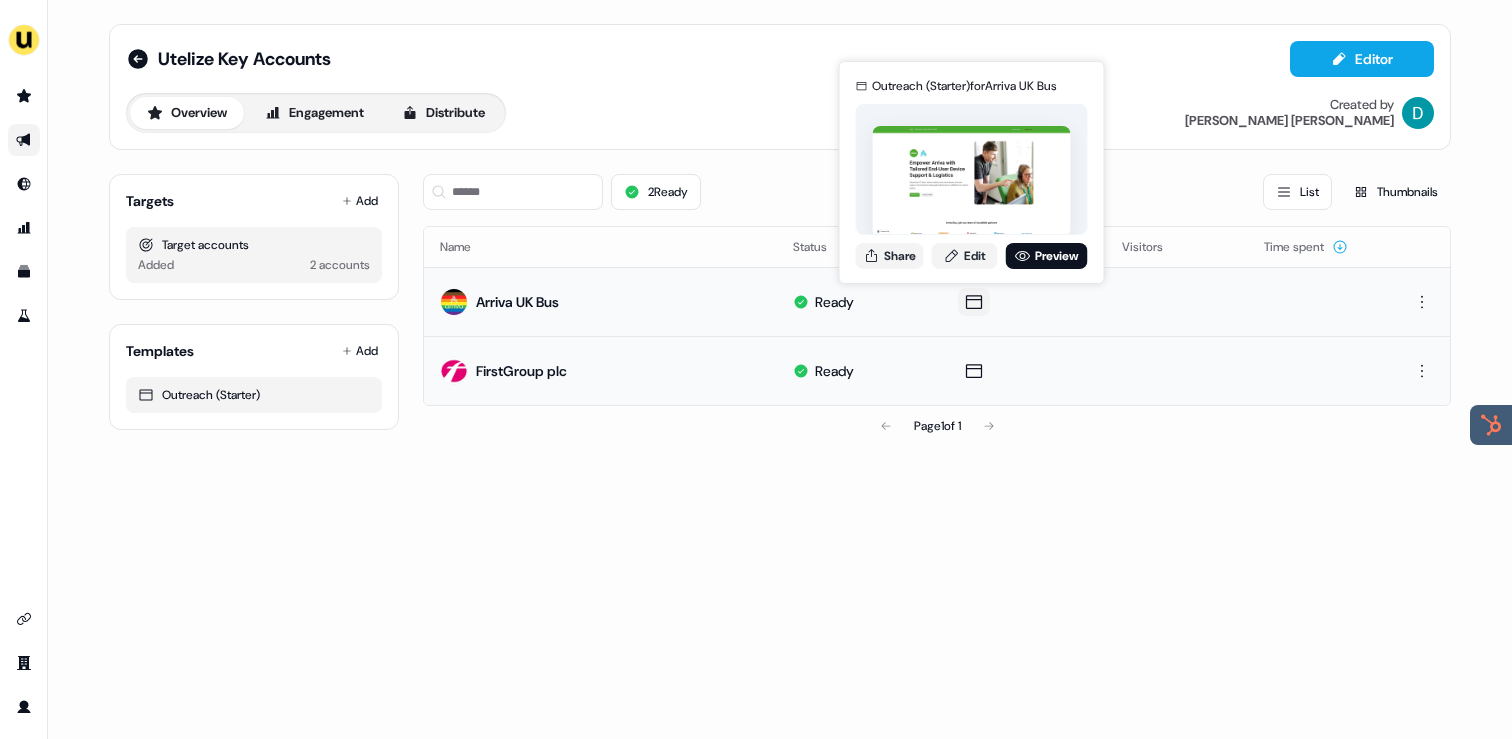 click on "Outreach (Starter)  for  Arriva UK Bus   Share Edit Preview" at bounding box center [972, 172] 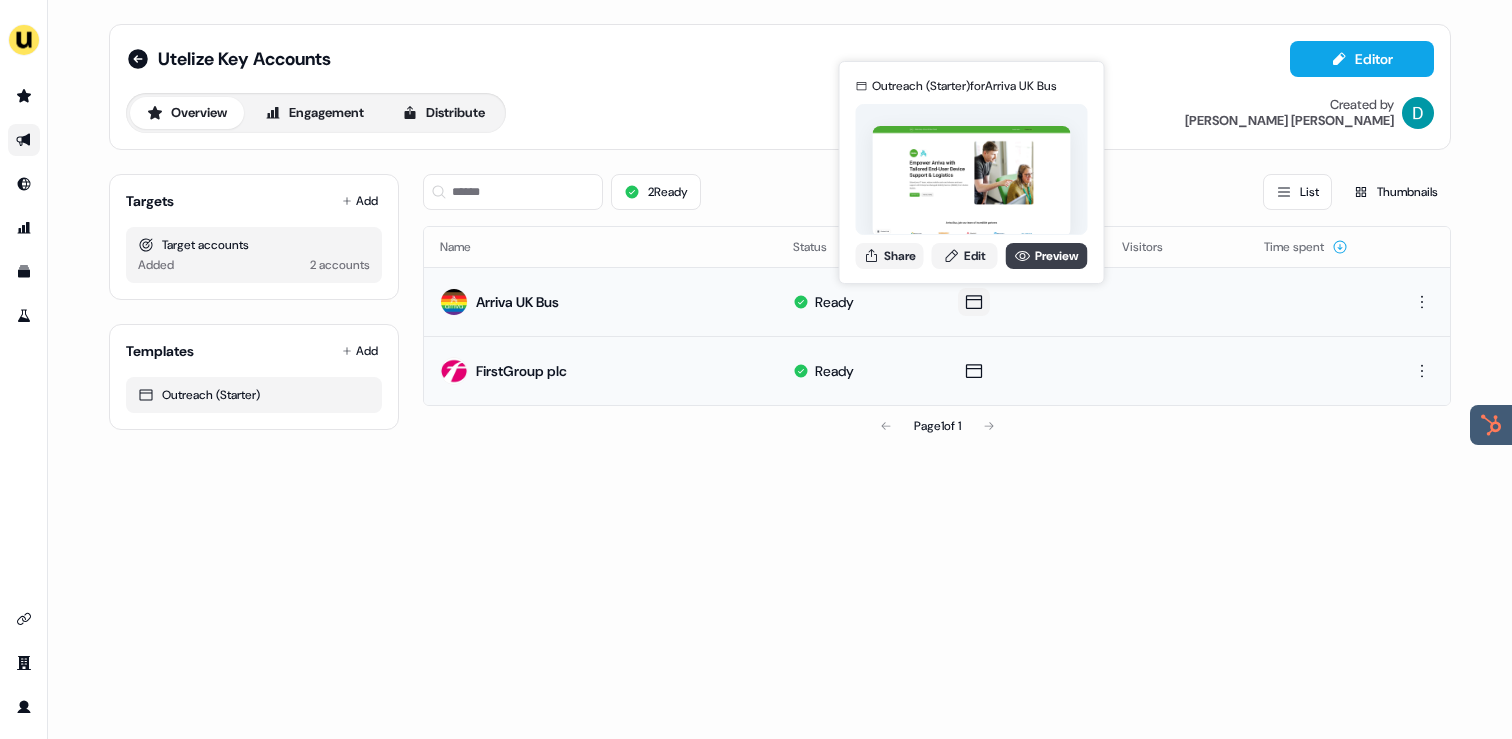 click on "Preview" at bounding box center (1047, 256) 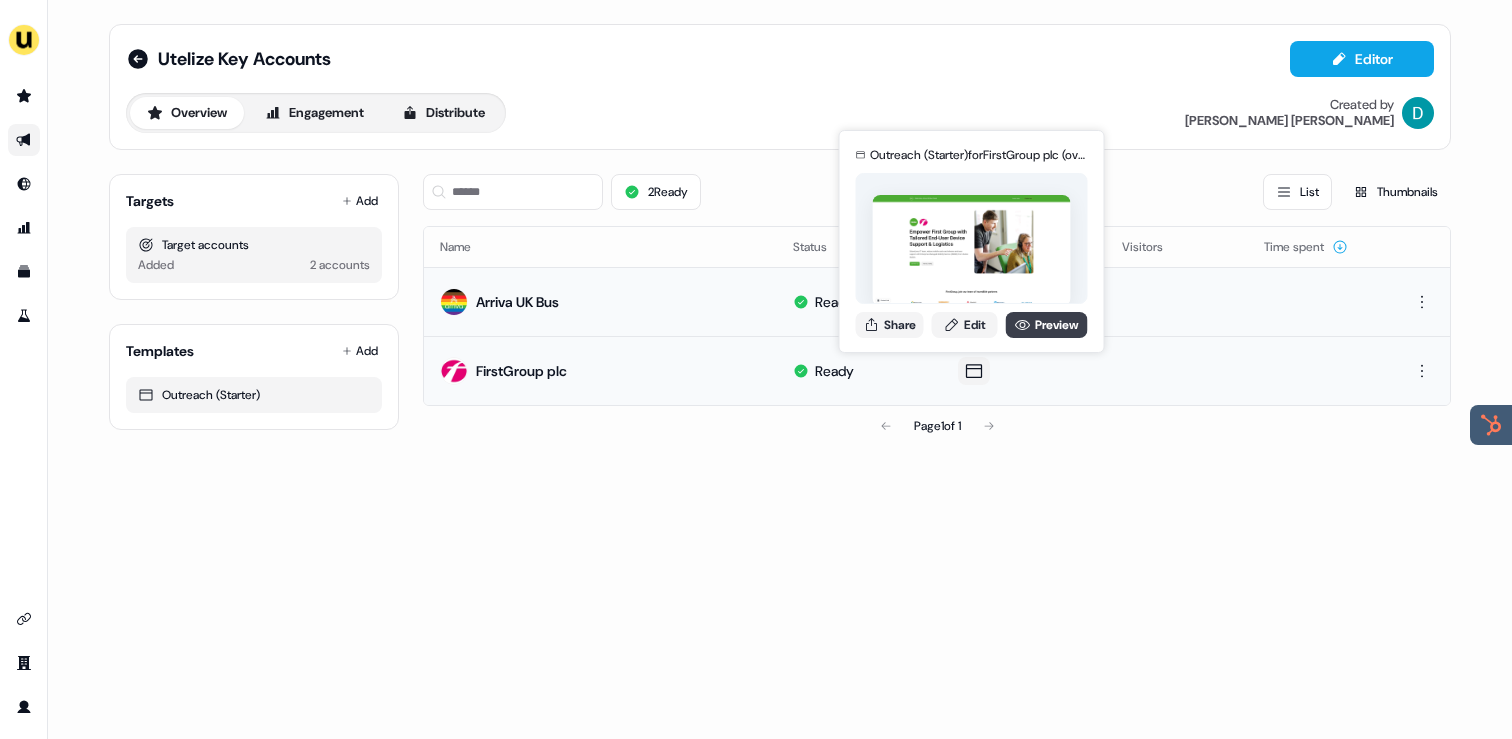 click on "Preview" at bounding box center (1047, 325) 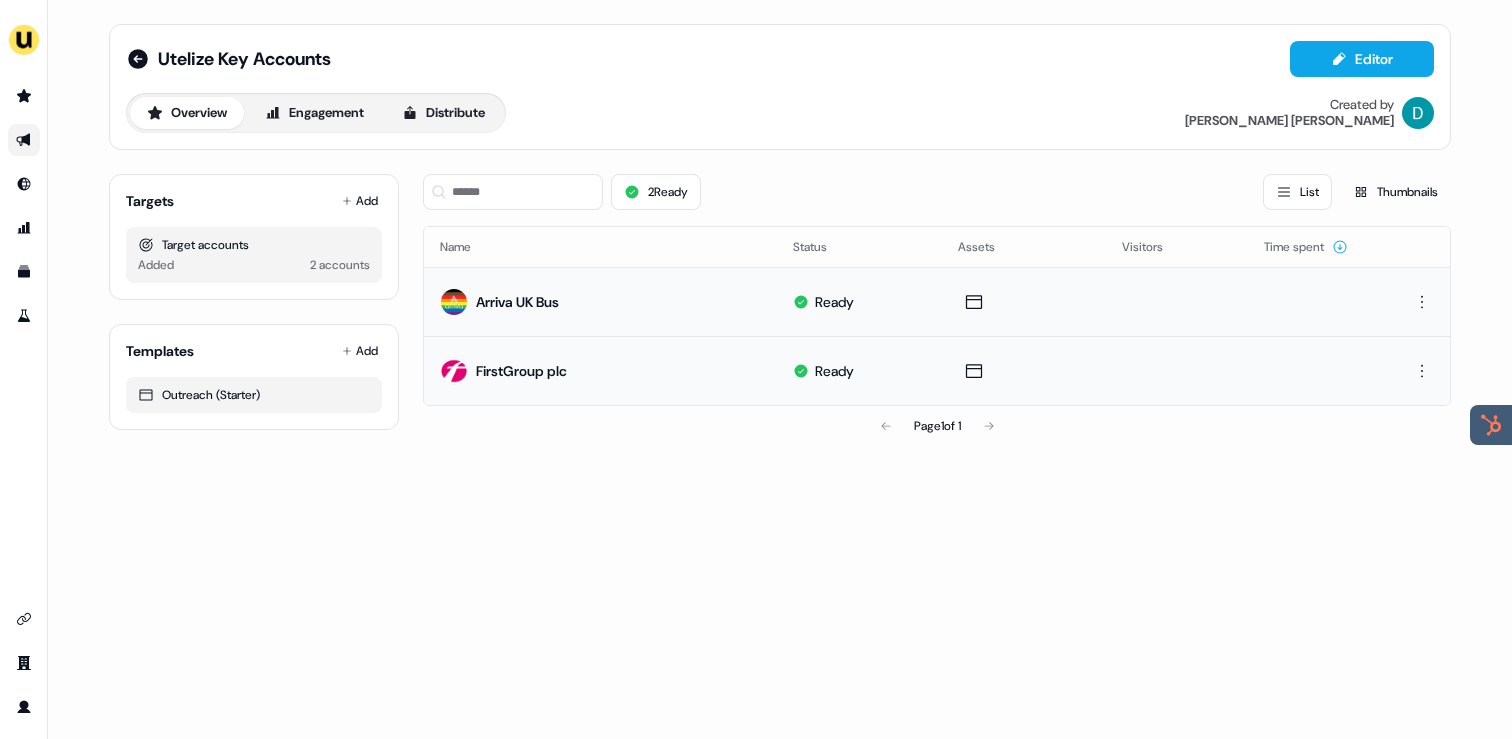 click at bounding box center [24, 140] 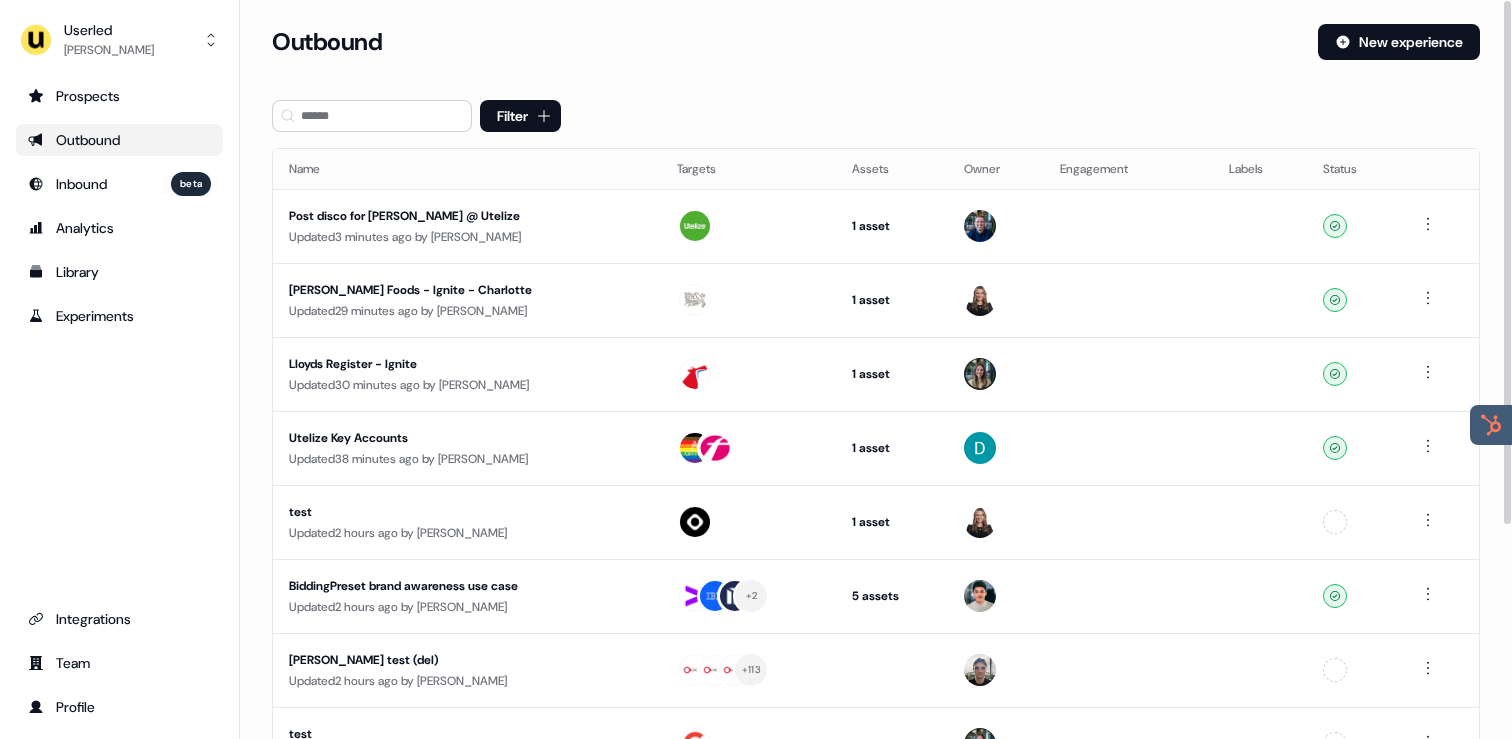 drag, startPoint x: 408, startPoint y: 224, endPoint x: 899, endPoint y: 53, distance: 519.925 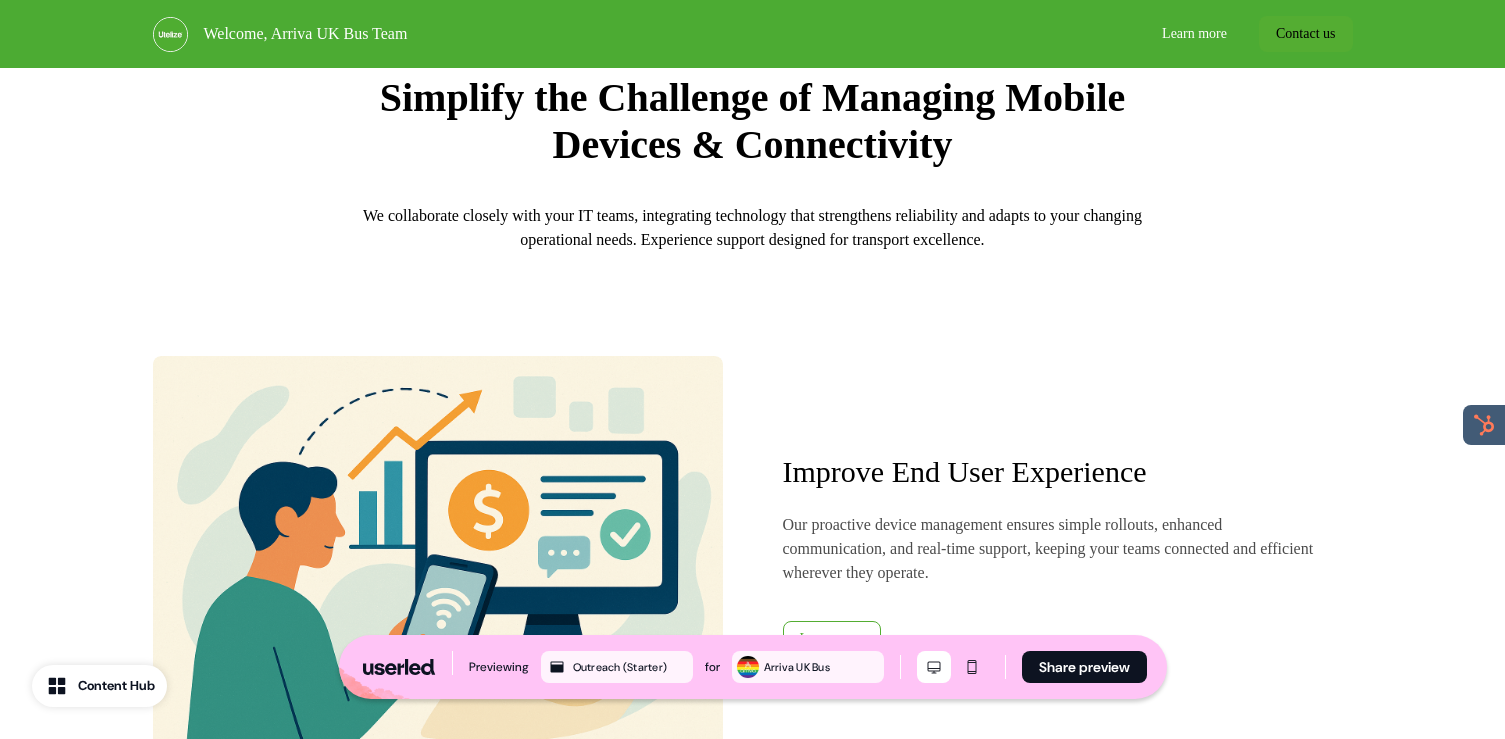 scroll, scrollTop: 1689, scrollLeft: 0, axis: vertical 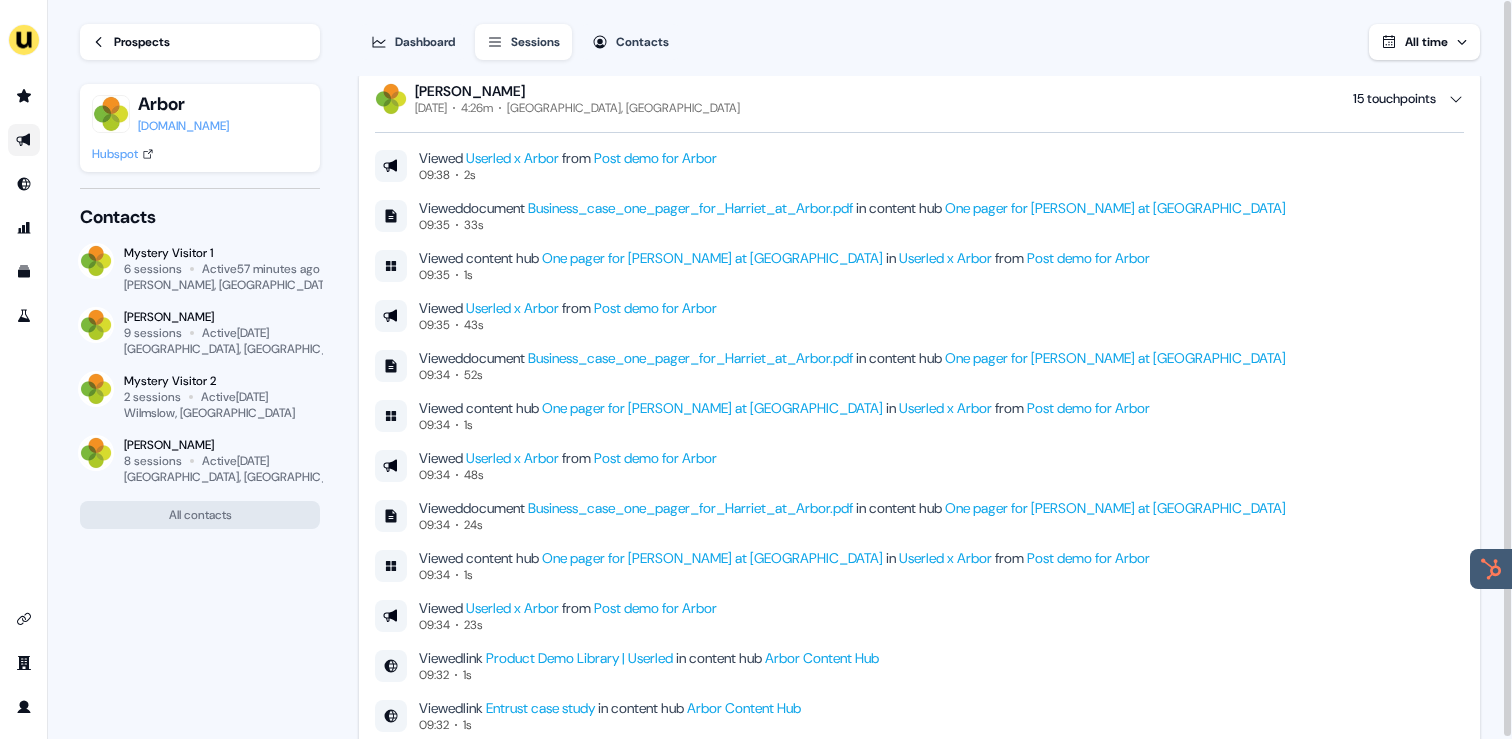 click 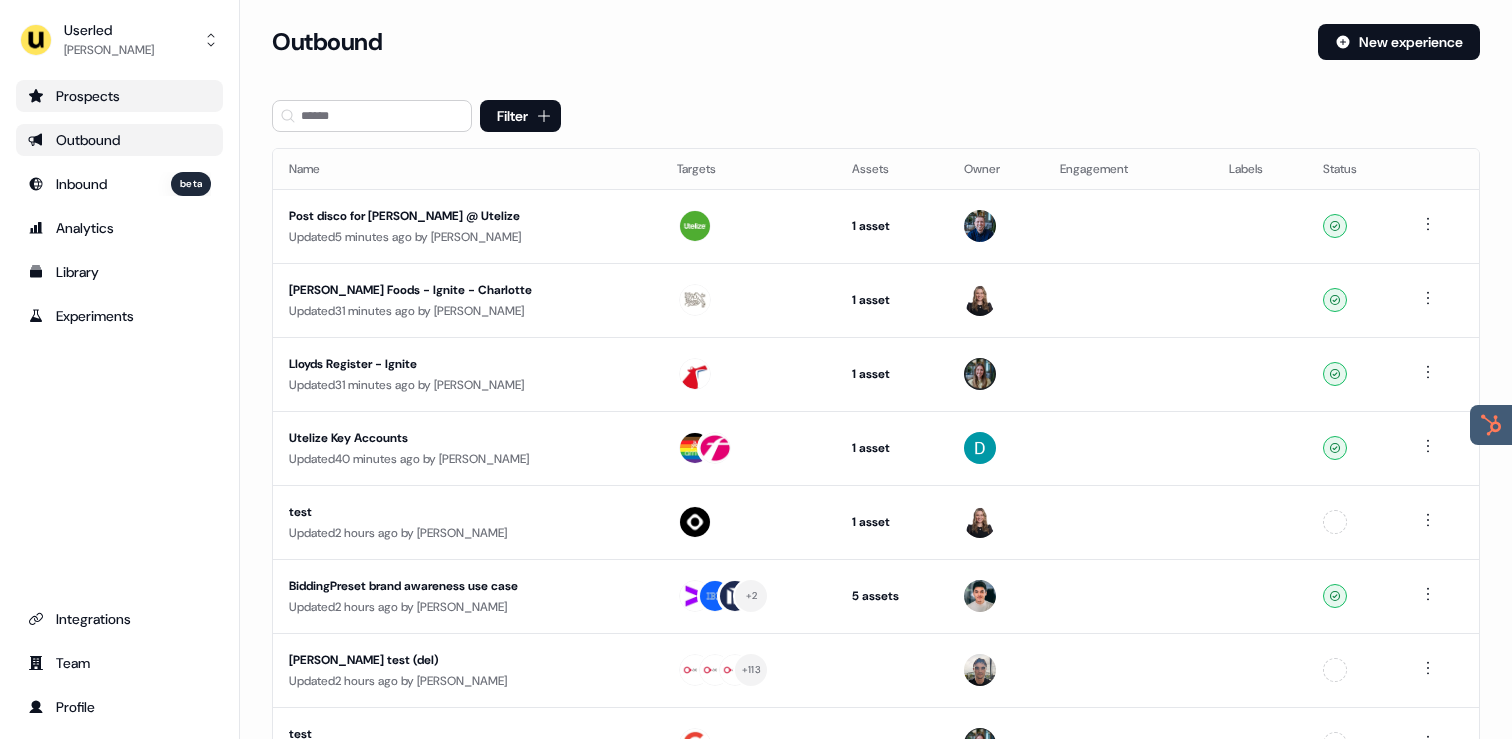 click on "Prospects" at bounding box center (119, 96) 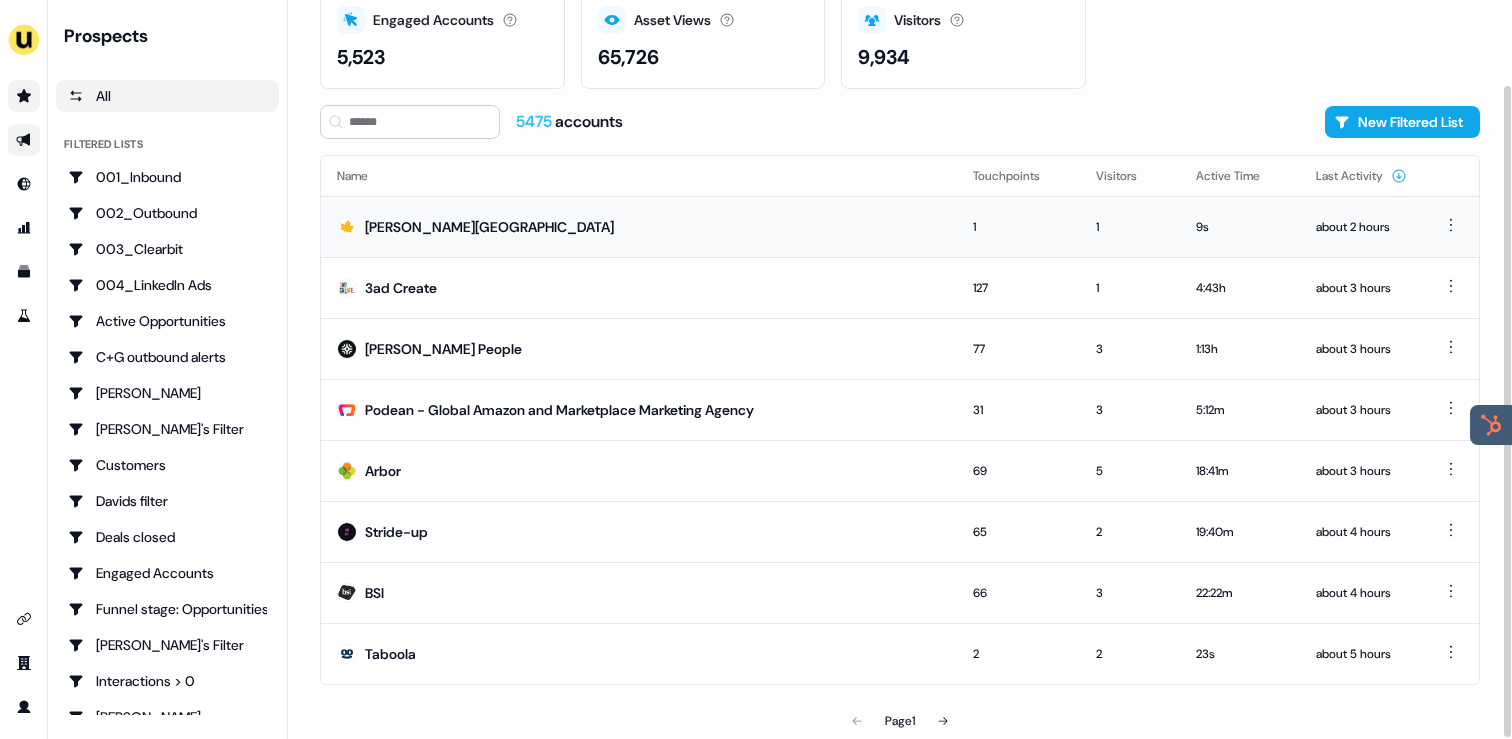 scroll, scrollTop: 96, scrollLeft: 0, axis: vertical 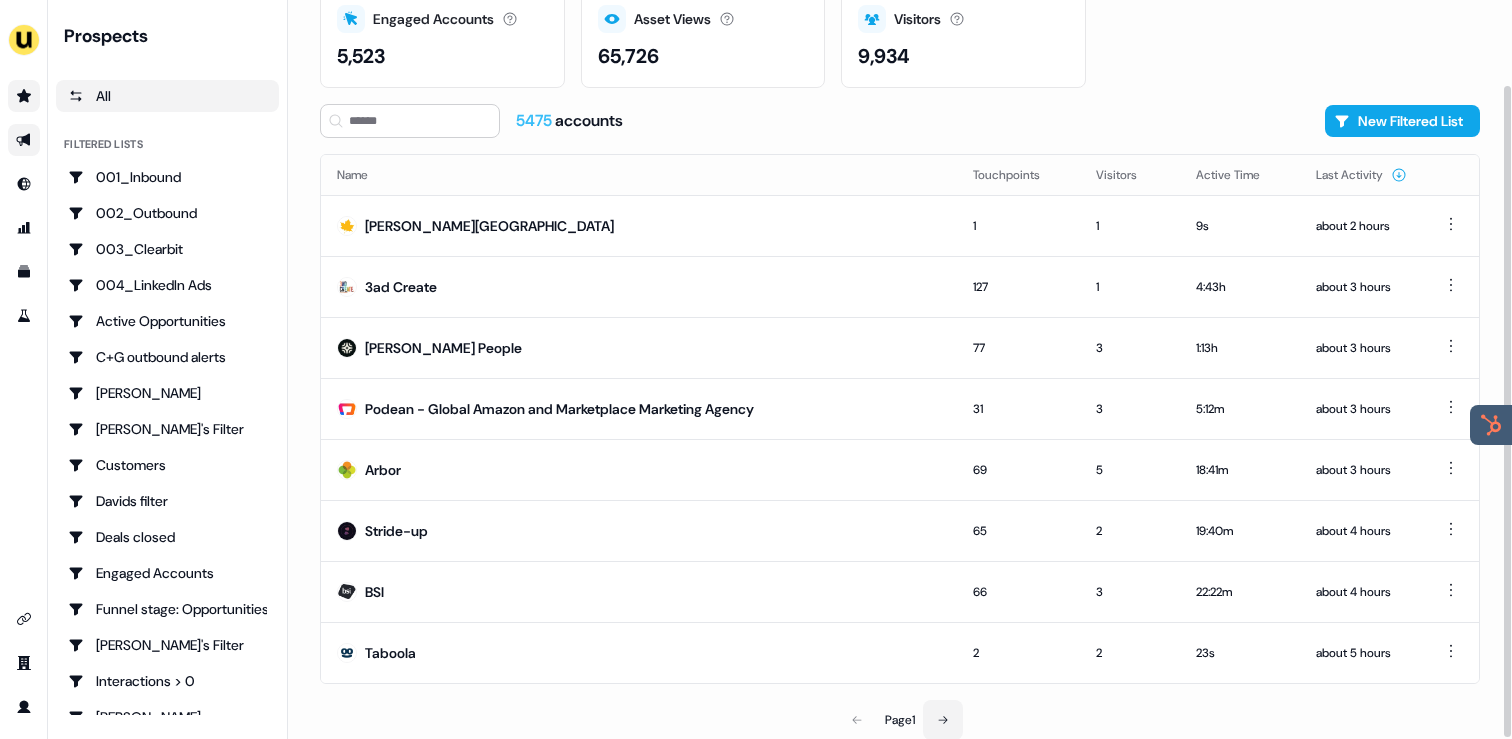 click at bounding box center (943, 720) 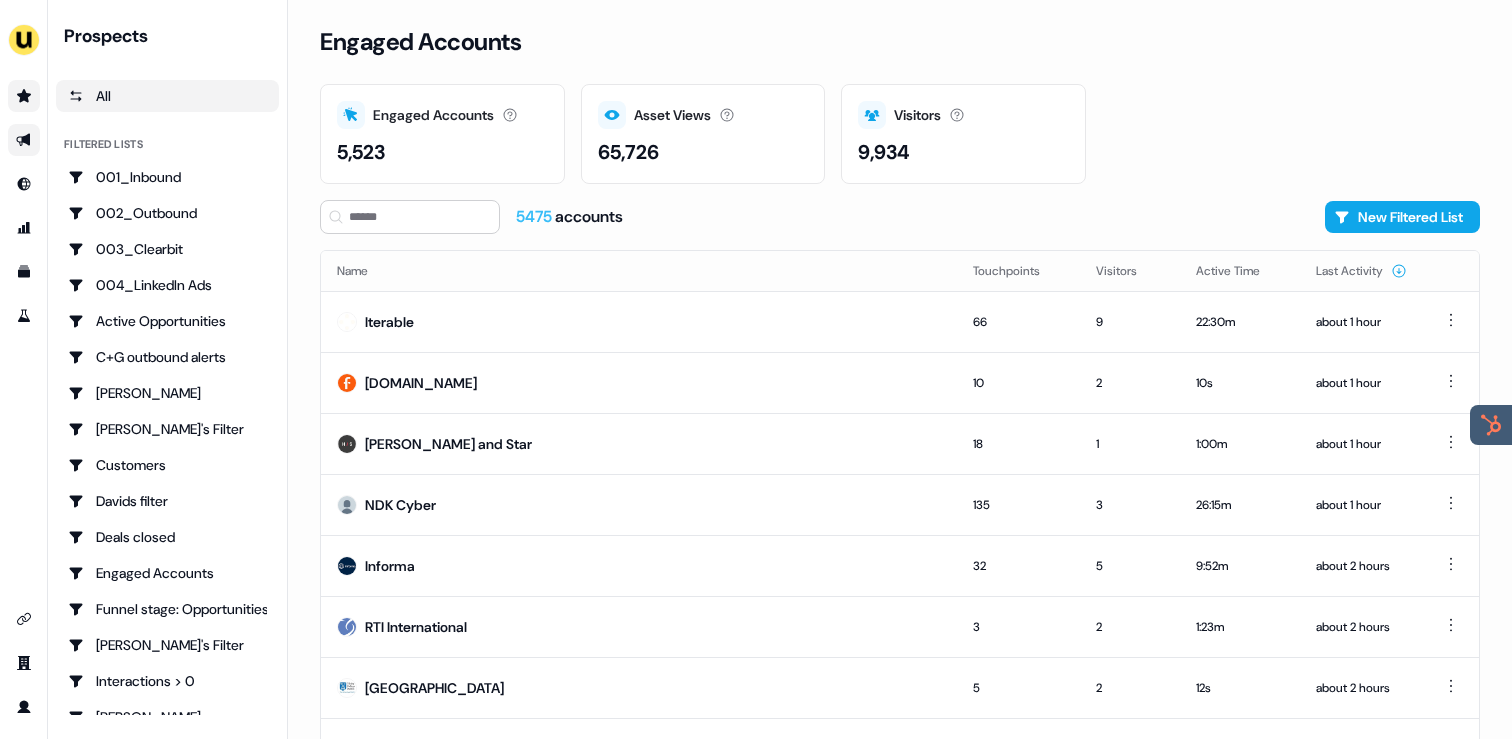 click at bounding box center [24, 140] 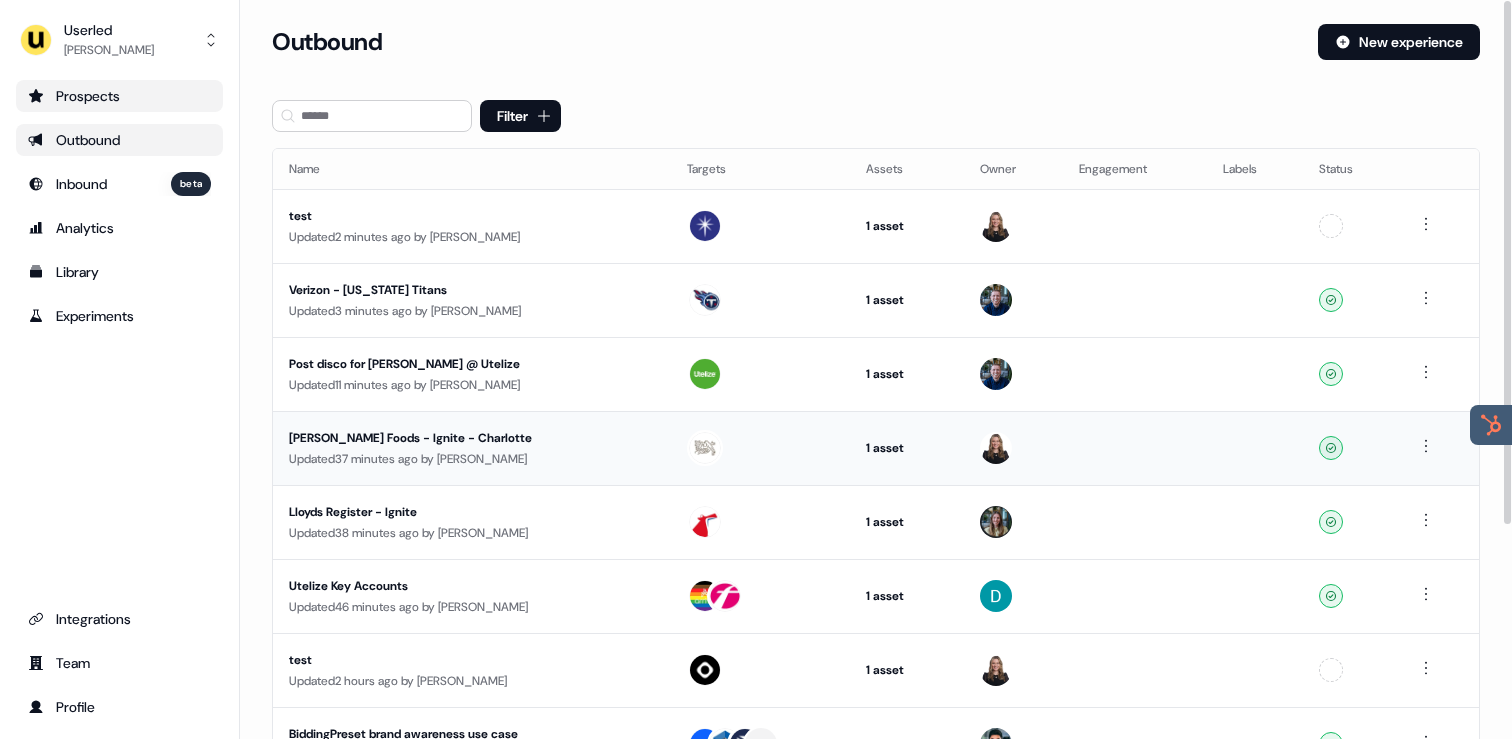 click on "Updated  37 minutes ago   by   Geneviève Ladouceur" at bounding box center [472, 459] 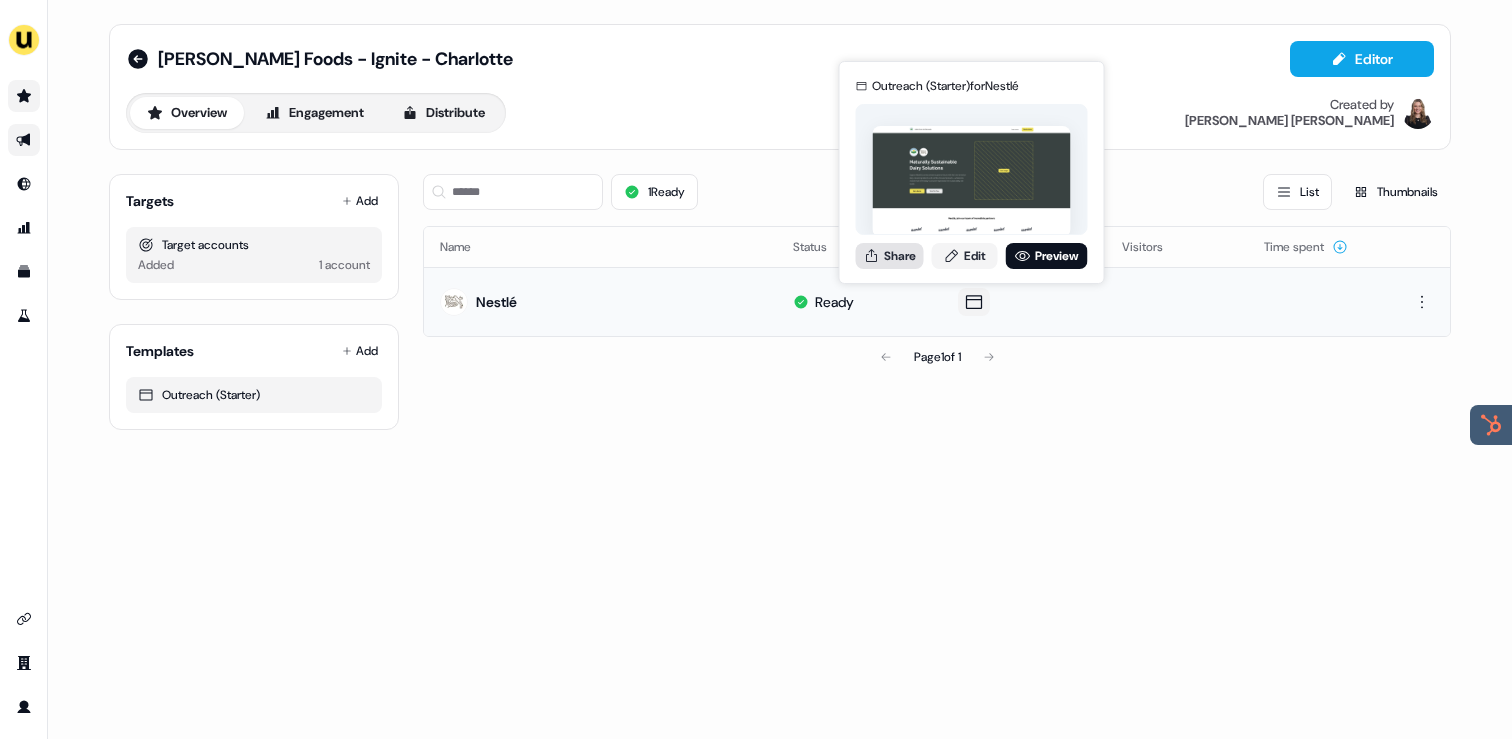 click on "Share" at bounding box center [890, 256] 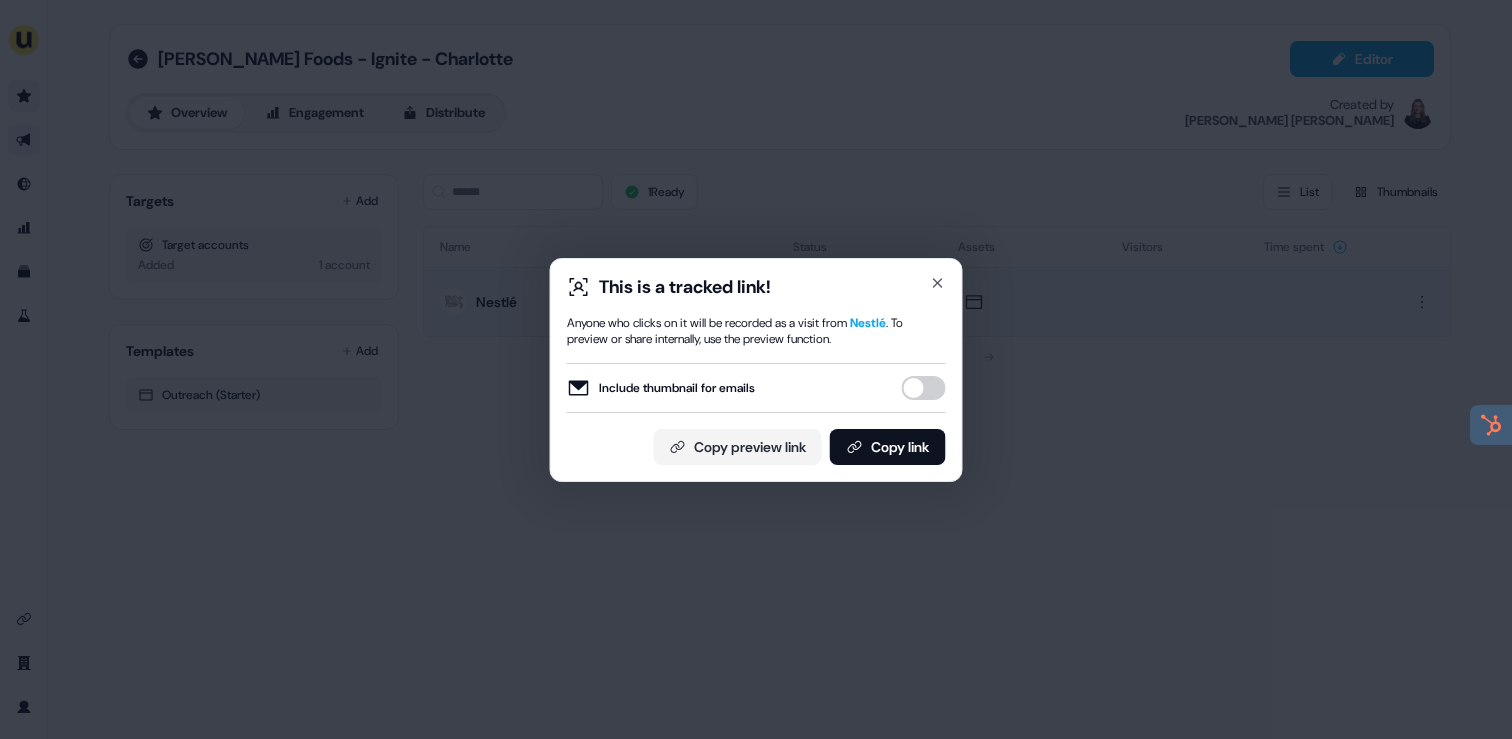 click on "Include thumbnail for emails" at bounding box center (924, 388) 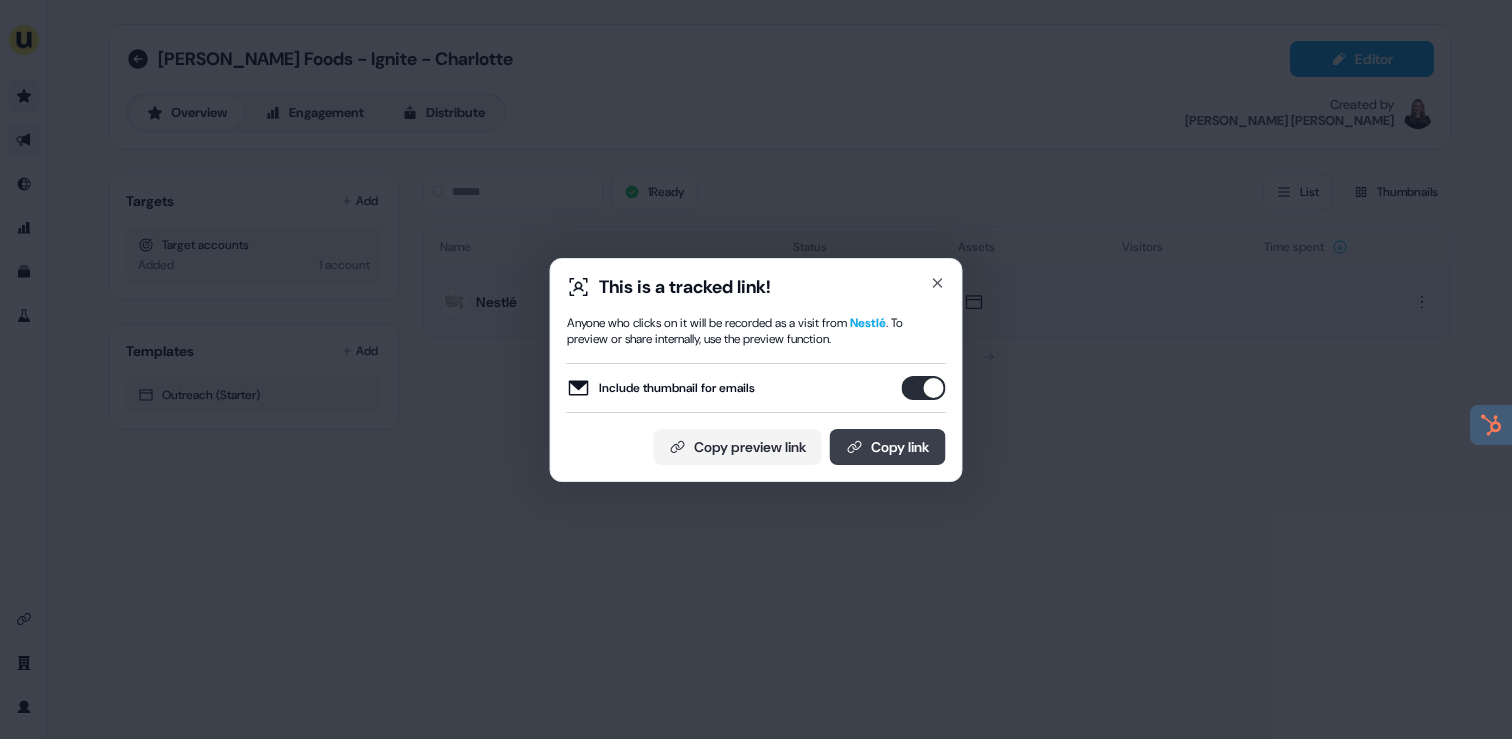 click on "Copy link" at bounding box center [888, 447] 